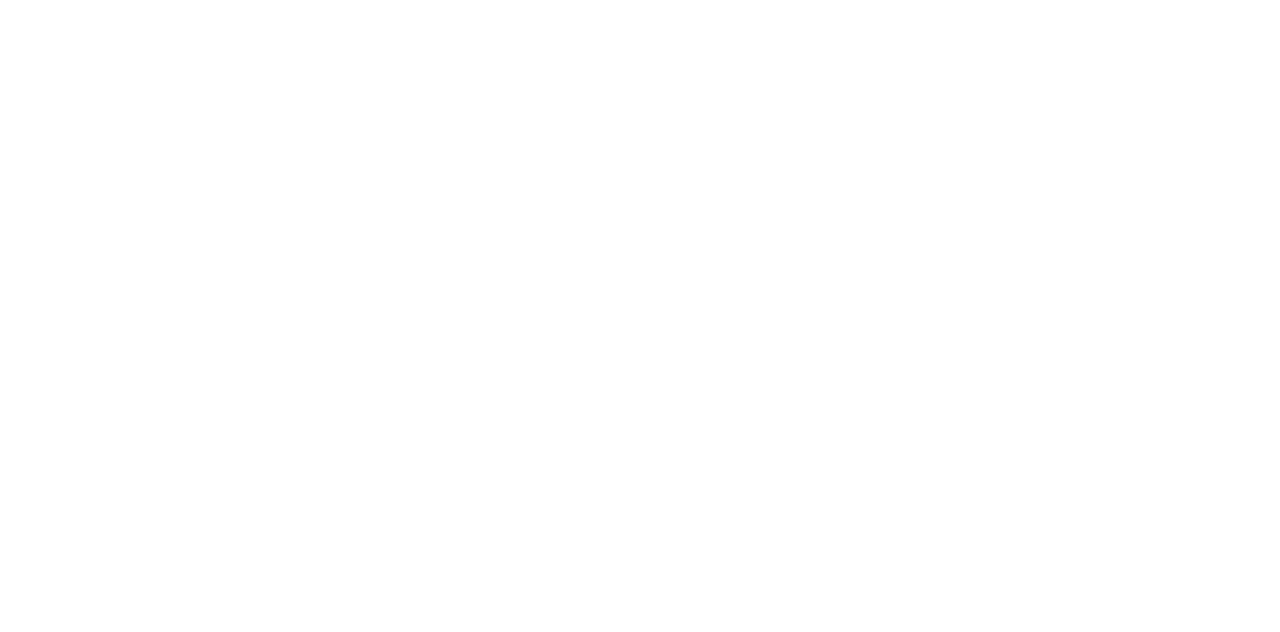 scroll, scrollTop: 0, scrollLeft: 0, axis: both 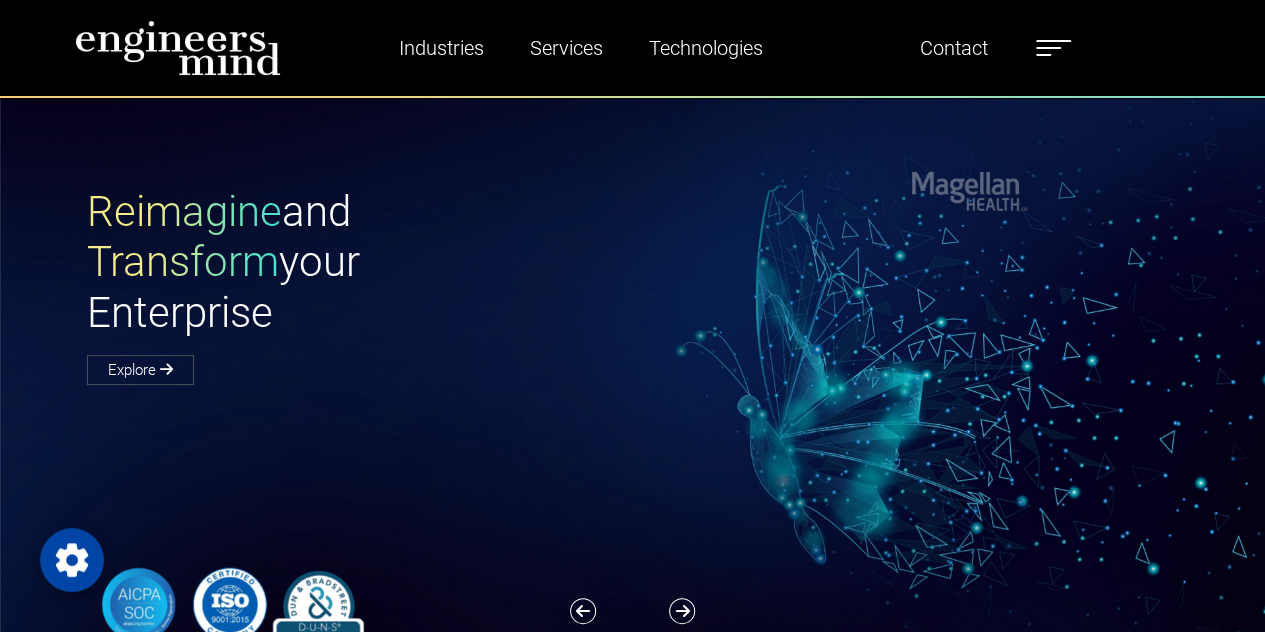 click at bounding box center [1053, 48] 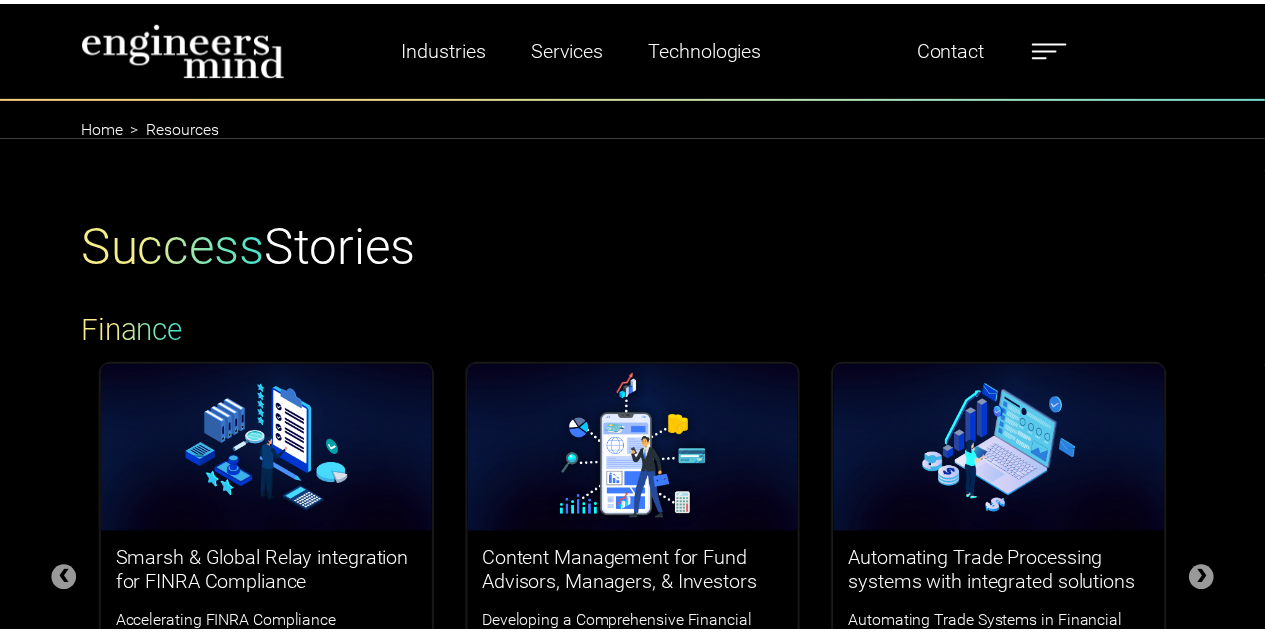 scroll, scrollTop: 0, scrollLeft: 0, axis: both 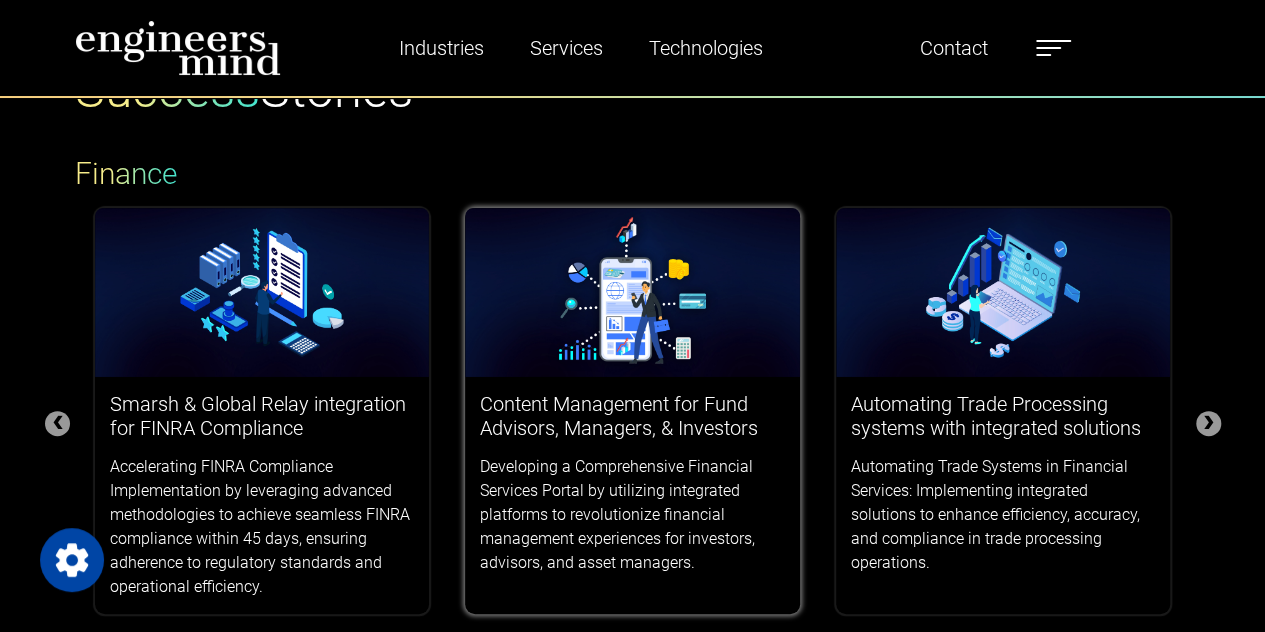 click at bounding box center (632, 292) 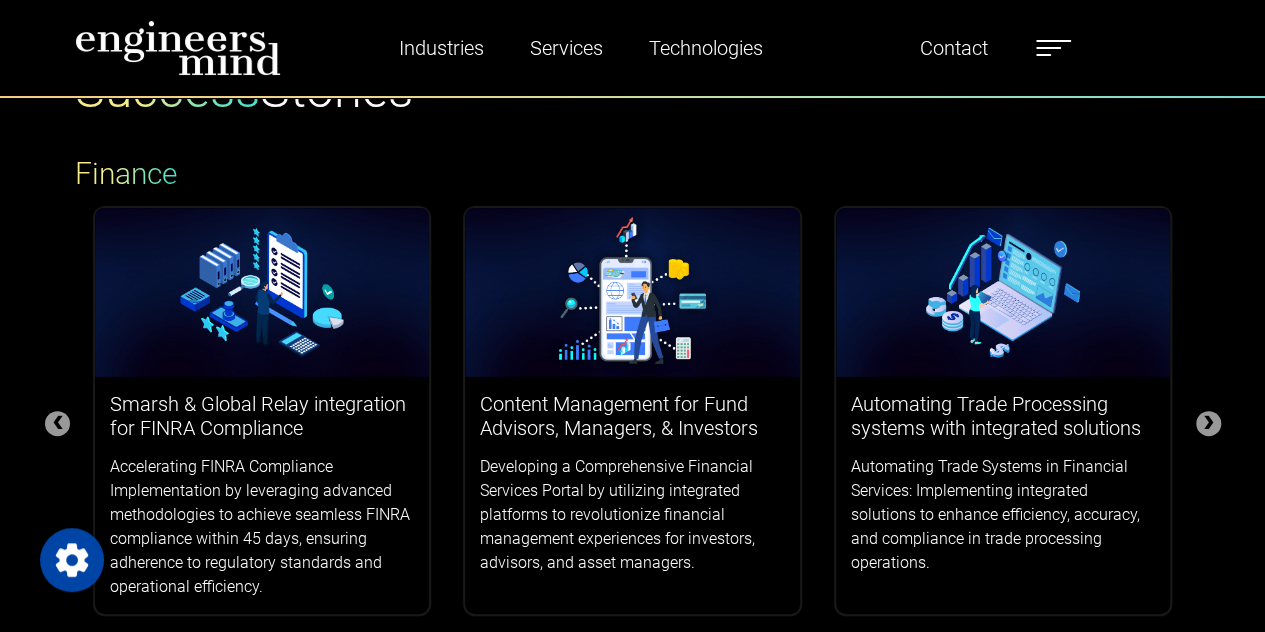 click on "Industries Financial Services Healthcare Manufacturing Services Digital Transformation AI & Data Staffing Managed IT Services  Managed Security Services & Certifications Digital Analytics Enablement Services Technologies Liferay Salesforce Full Stack DevOps Industries Financial Services Healthcare Manufacturing Services Digital Transformation AI & Data Staffing Managed IT Services  Managed Security Services & Certifications Digital Analytics Enablement Services Technologies Liferay Salesforce Full Stack DevOps About Us Team Alliances Careers Resources Blogs News Testimonials Contact About Us Team Alliances Careers Resources Blogs News Testimonials   Contact" at bounding box center [632, 49] 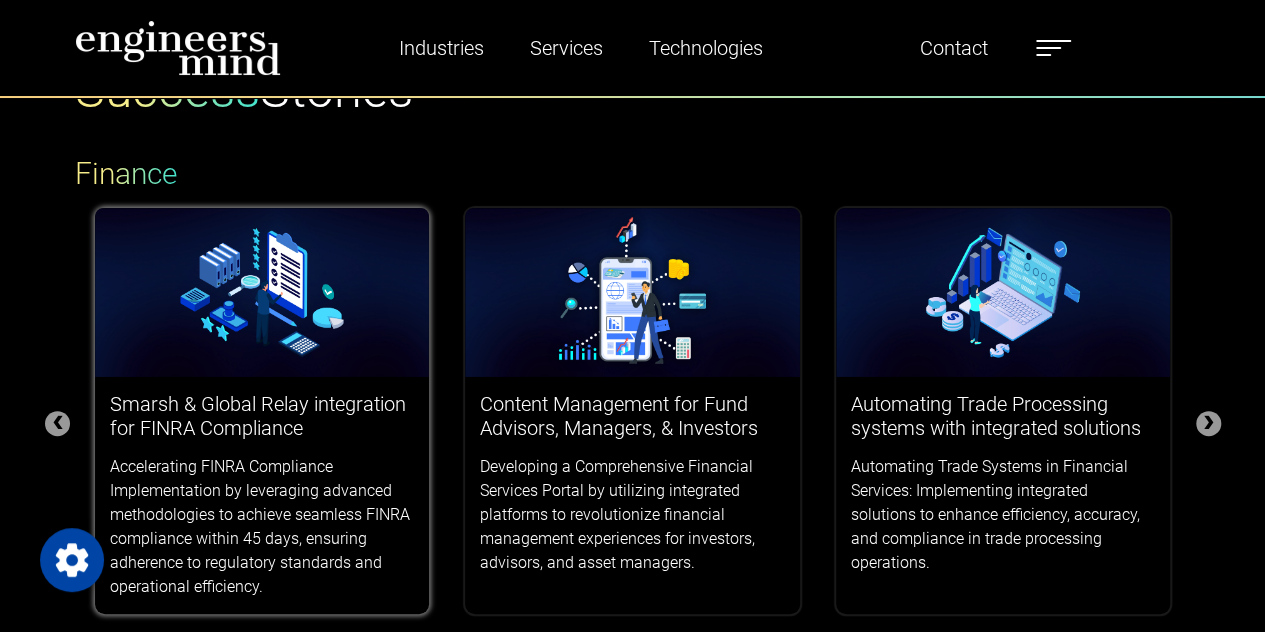 click at bounding box center [262, 292] 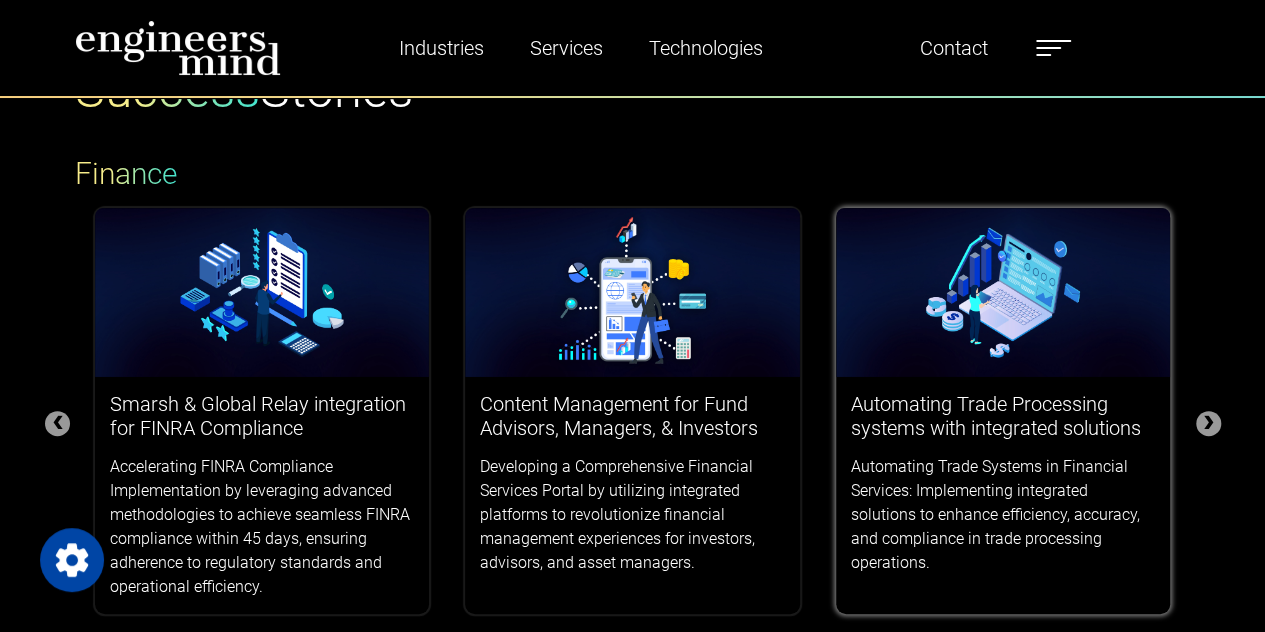 click at bounding box center [1003, 292] 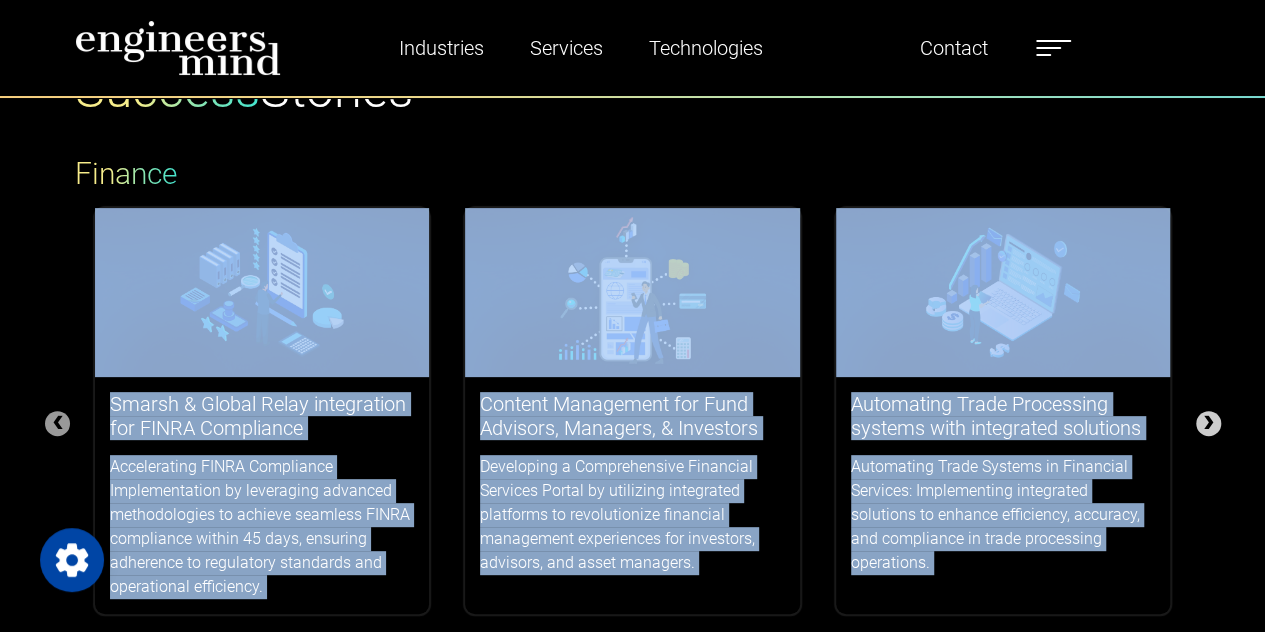 drag, startPoint x: 1206, startPoint y: 406, endPoint x: 1212, endPoint y: 418, distance: 13.416408 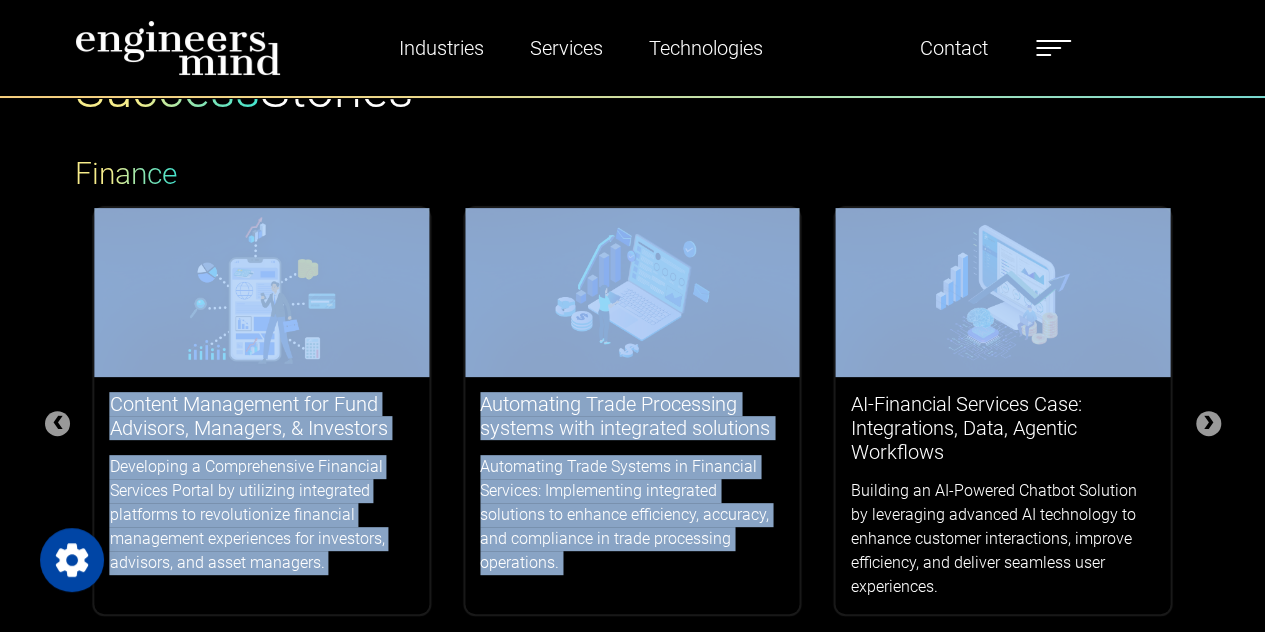 click on "Success  Stories Finance ❮ ❯ Smarsh & Global Relay integration for FINRA Compliance Accelerating FINRA Compliance Implementation by leveraging advanced methodologies to achieve seamless FINRA compliance within 45 days, ensuring adherence to regulatory standards and operational efficiency.  Content Management for Fund Advisors, Managers, & Investors Developing a Comprehensive Financial Services Portal by utilizing integrated platforms to revolutionize financial management experiences for investors, advisors, and asset managers.   Automating Trade Processing systems with integrated solutions Automating Trade Systems in Financial Services: Implementing integrated solutions to enhance efficiency, accuracy, and compliance in trade processing operations. AI-Financial Services Case: Integrations, Data, Agentic Workflows Building an AI-Powered Chatbot Solution by leveraging advanced AI technology to enhance customer interactions, improve efficiency, and deliver seamless user experiences. Healthcare ❮ ❯" at bounding box center [633, 865] 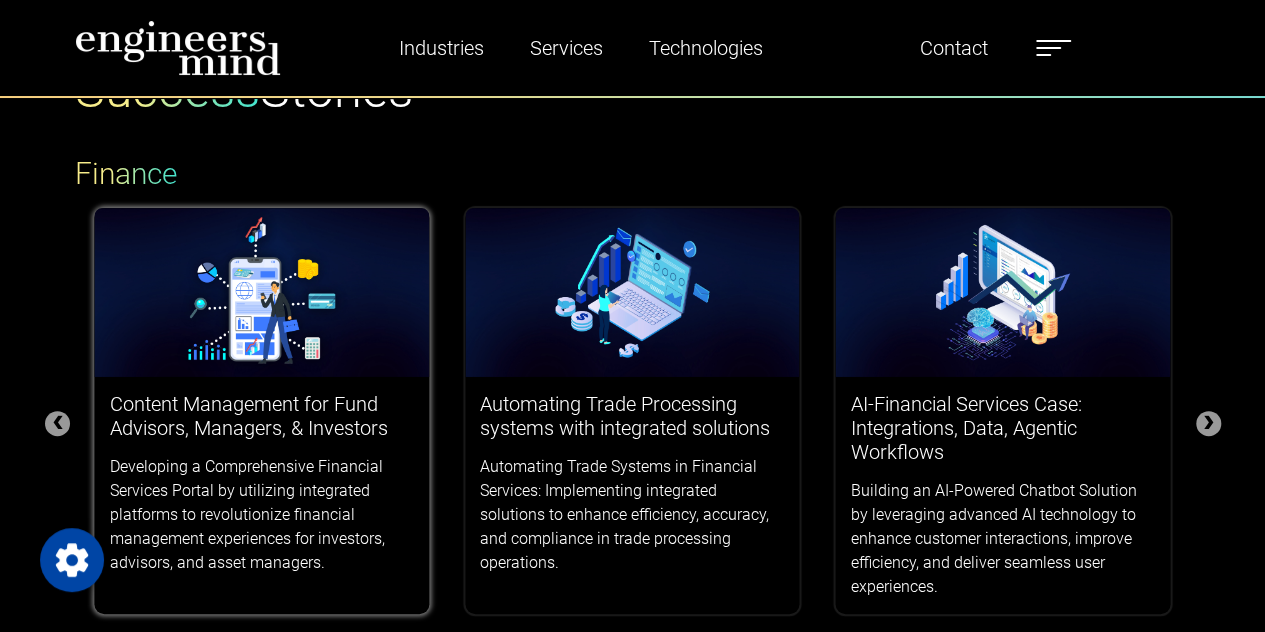 click at bounding box center [261, 292] 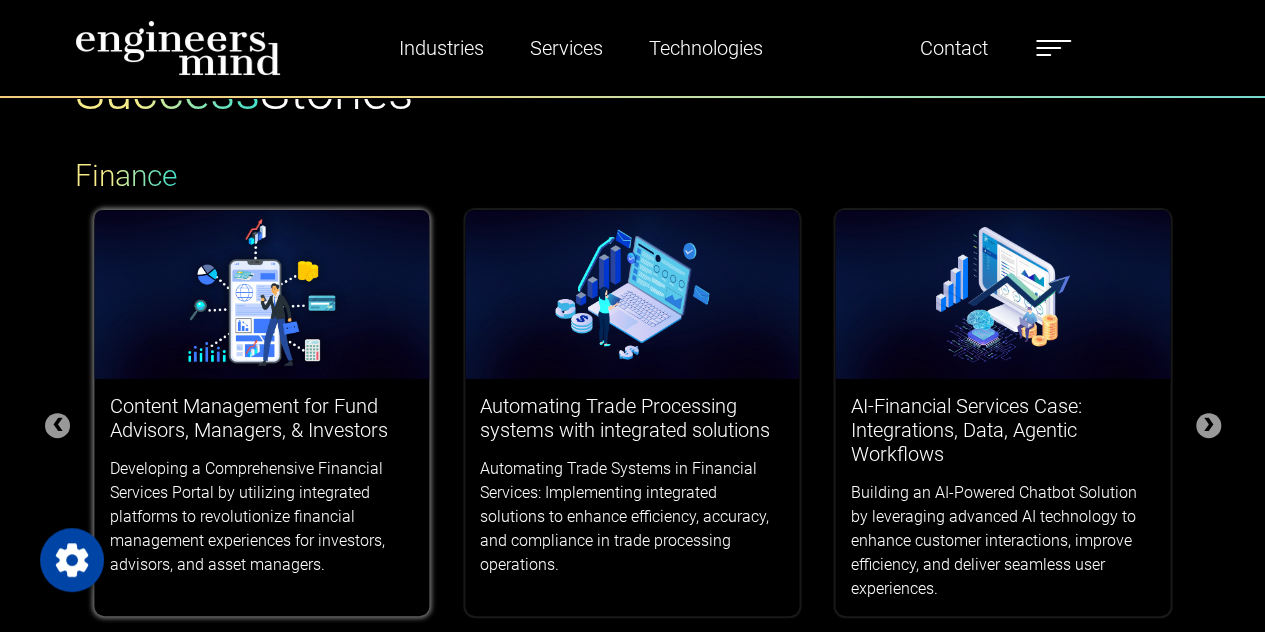 scroll, scrollTop: 249, scrollLeft: 0, axis: vertical 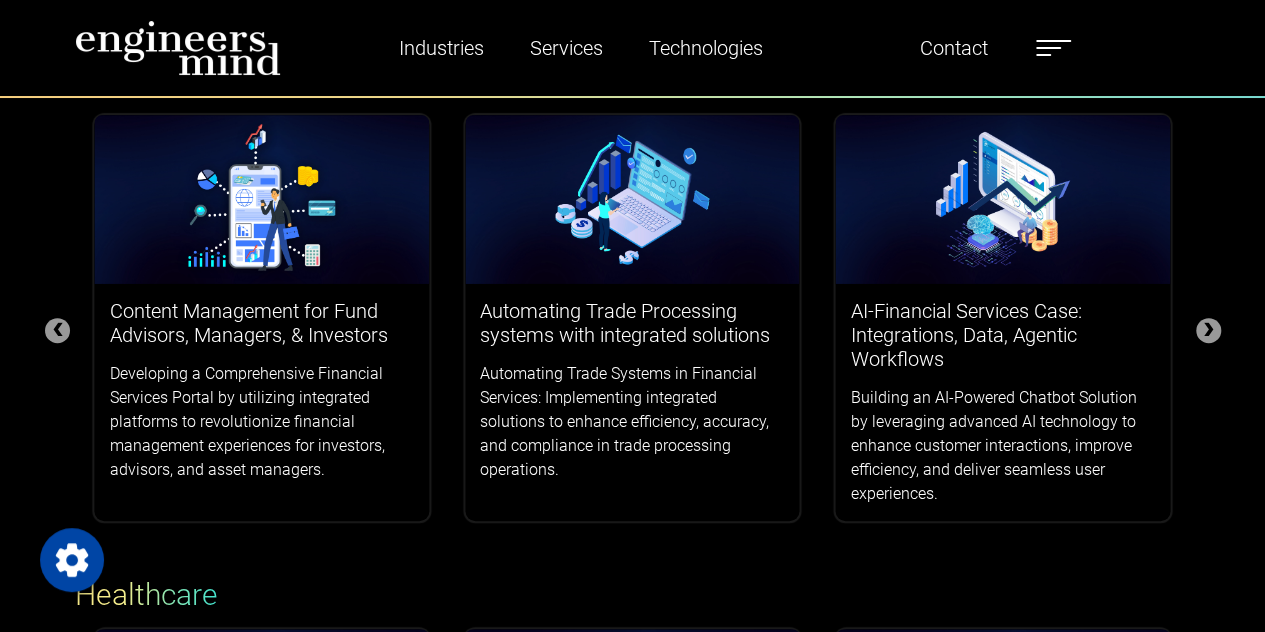 click on "Success  Stories Finance ❮ ❯ Smarsh & Global Relay integration for FINRA Compliance Accelerating FINRA Compliance Implementation by leveraging advanced methodologies to achieve seamless FINRA compliance within 45 days, ensuring adherence to regulatory standards and operational efficiency.  Content Management for Fund Advisors, Managers, & Investors Developing a Comprehensive Financial Services Portal by utilizing integrated platforms to revolutionize financial management experiences for investors, advisors, and asset managers.   Automating Trade Processing systems with integrated solutions Automating Trade Systems in Financial Services: Implementing integrated solutions to enhance efficiency, accuracy, and compliance in trade processing operations. AI-Financial Services Case: Integrations, Data, Agentic Workflows Building an AI-Powered Chatbot Solution by leveraging advanced AI technology to enhance customer interactions, improve efficiency, and deliver seamless user experiences. Healthcare ❮ ❯" at bounding box center [633, 772] 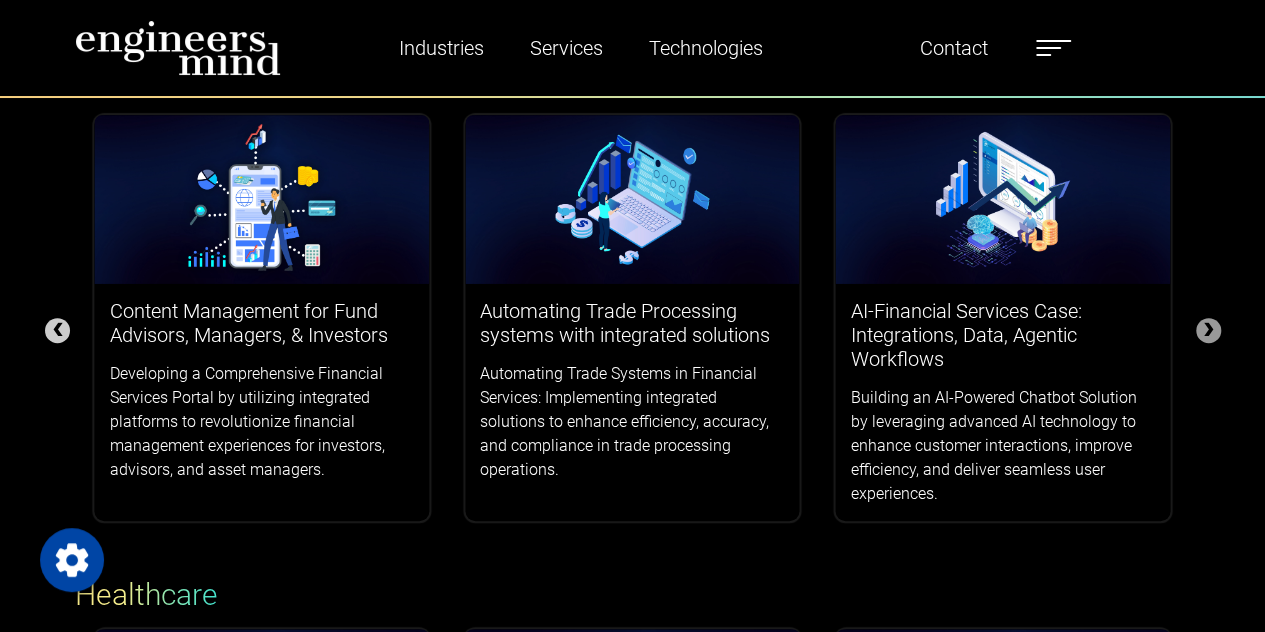 click on "❮" at bounding box center (57, 330) 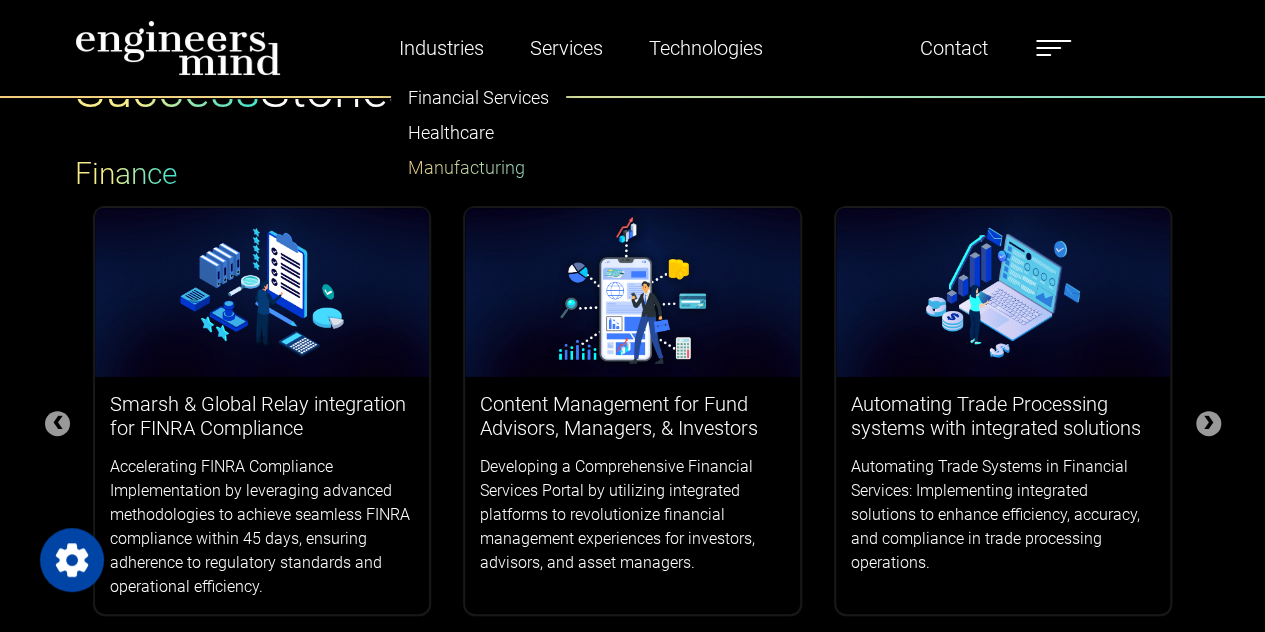 scroll, scrollTop: 99, scrollLeft: 0, axis: vertical 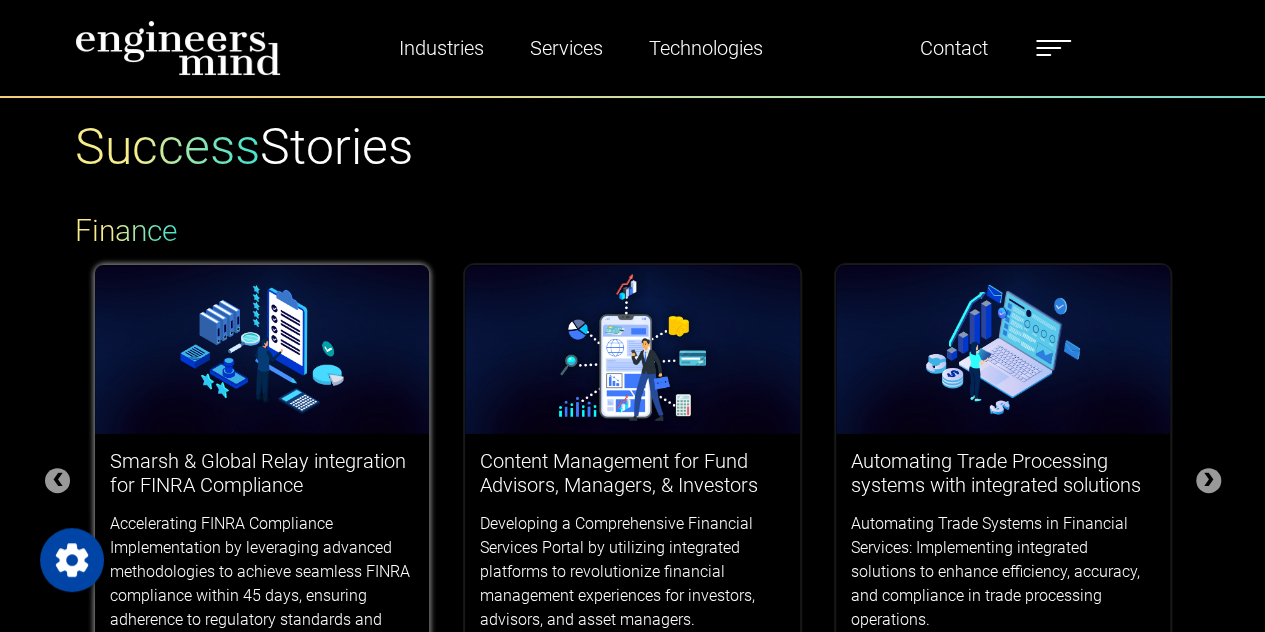 click at bounding box center (262, 349) 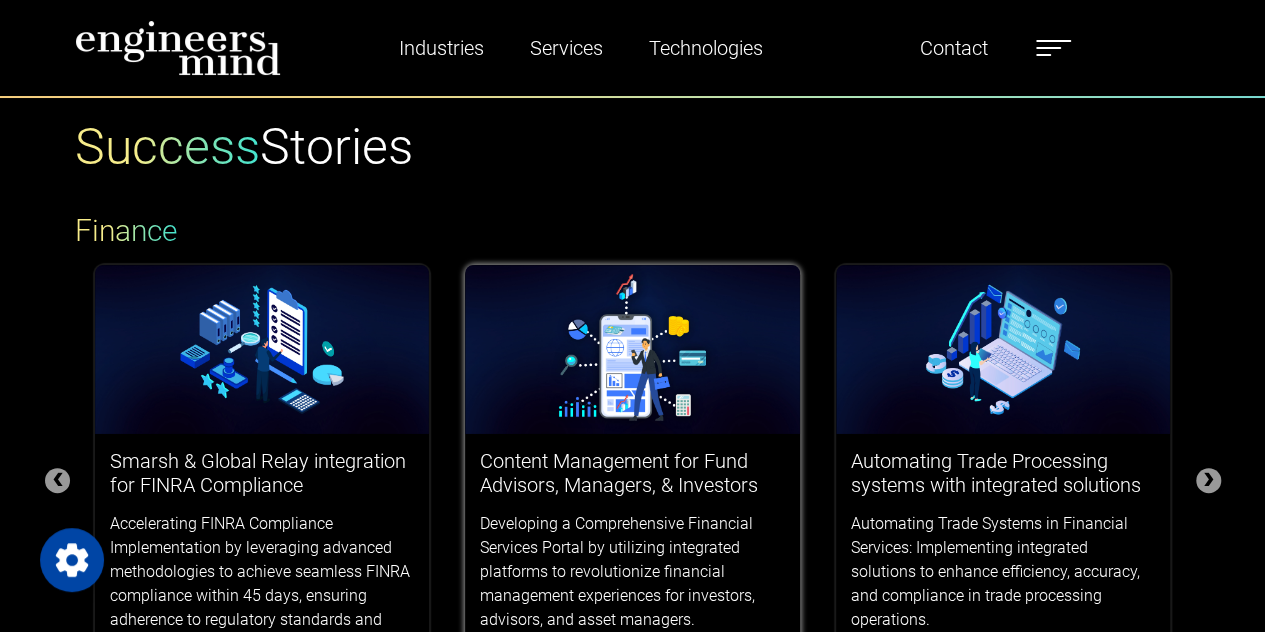click at bounding box center [632, 349] 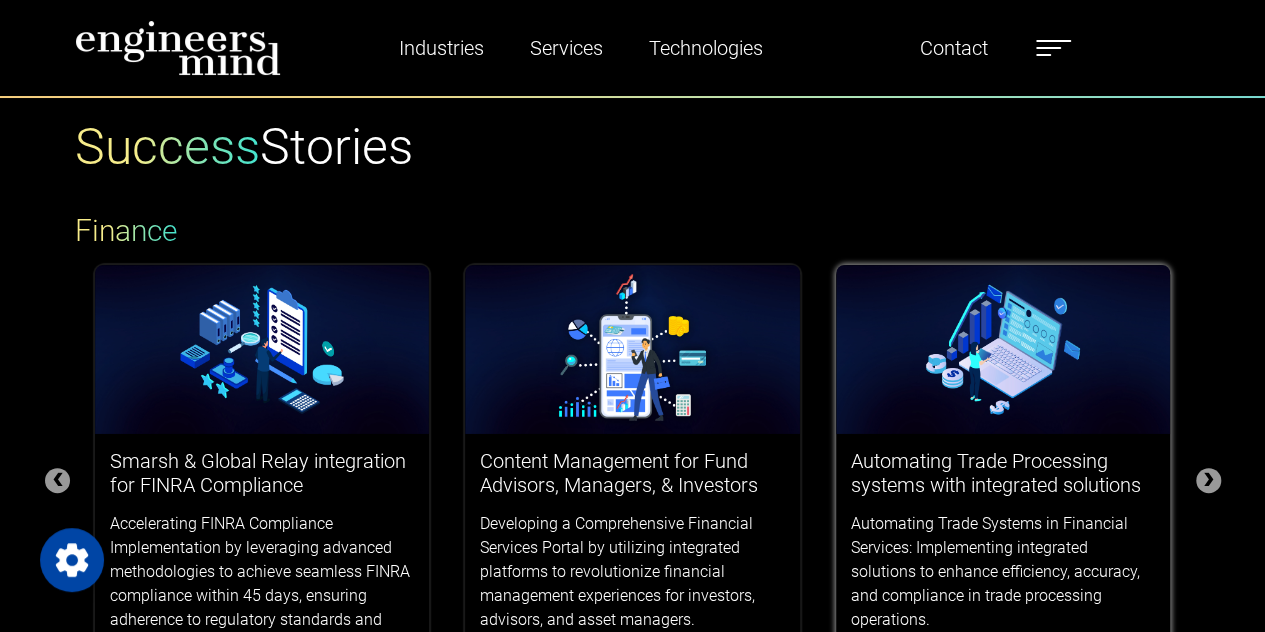 click at bounding box center [1003, 349] 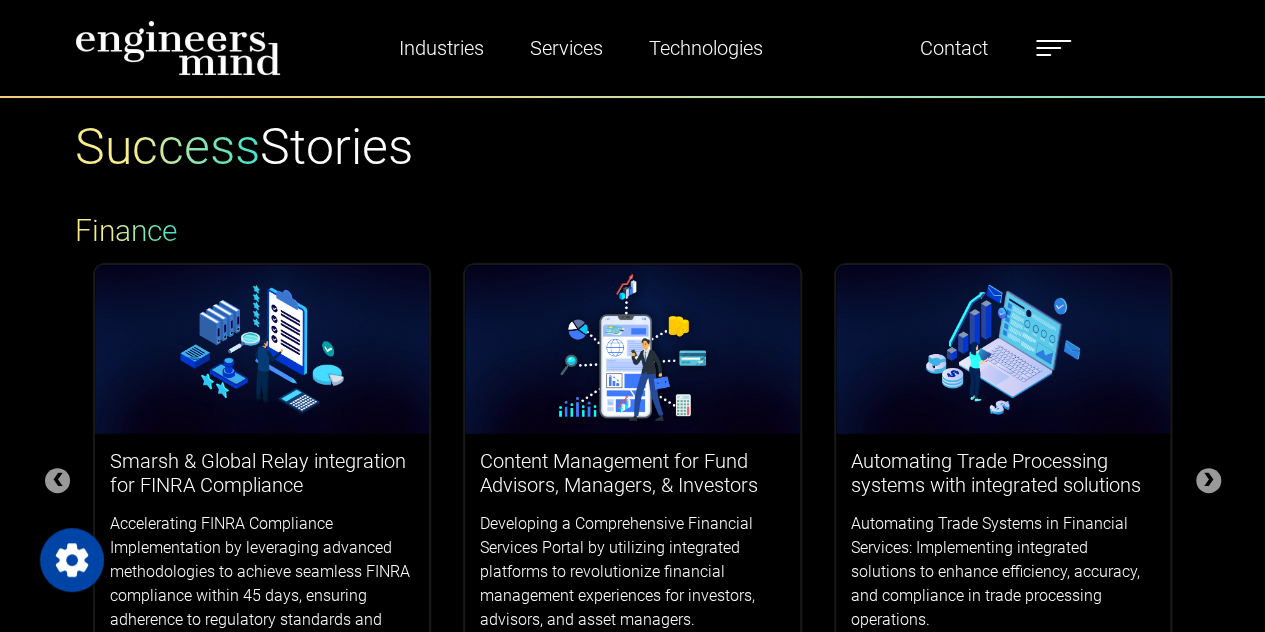 click on "Success  Stories Finance ❮ ❯ Smarsh & Global Relay integration for FINRA Compliance Accelerating FINRA Compliance Implementation by leveraging advanced methodologies to achieve seamless FINRA compliance within 45 days, ensuring adherence to regulatory standards and operational efficiency.  Content Management for Fund Advisors, Managers, & Investors Developing a Comprehensive Financial Services Portal by utilizing integrated platforms to revolutionize financial management experiences for investors, advisors, and asset managers.   Automating Trade Processing systems with integrated solutions Automating Trade Systems in Financial Services: Implementing integrated solutions to enhance efficiency, accuracy, and compliance in trade processing operations. AI-Financial Services Case: Integrations, Data, Agentic Workflows Building an AI-Powered Chatbot Solution by leveraging advanced AI technology to enhance customer interactions, improve efficiency, and deliver seamless user experiences. Healthcare ❮ ❯" at bounding box center (632, 907) 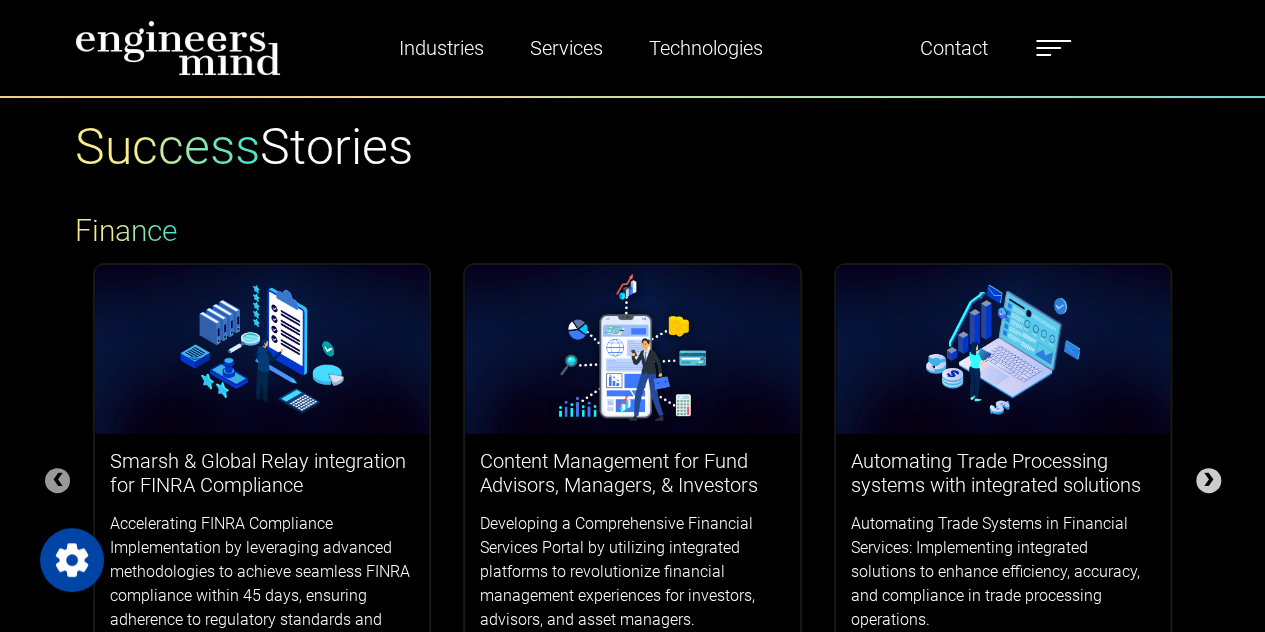 click on "❯" at bounding box center (1208, 480) 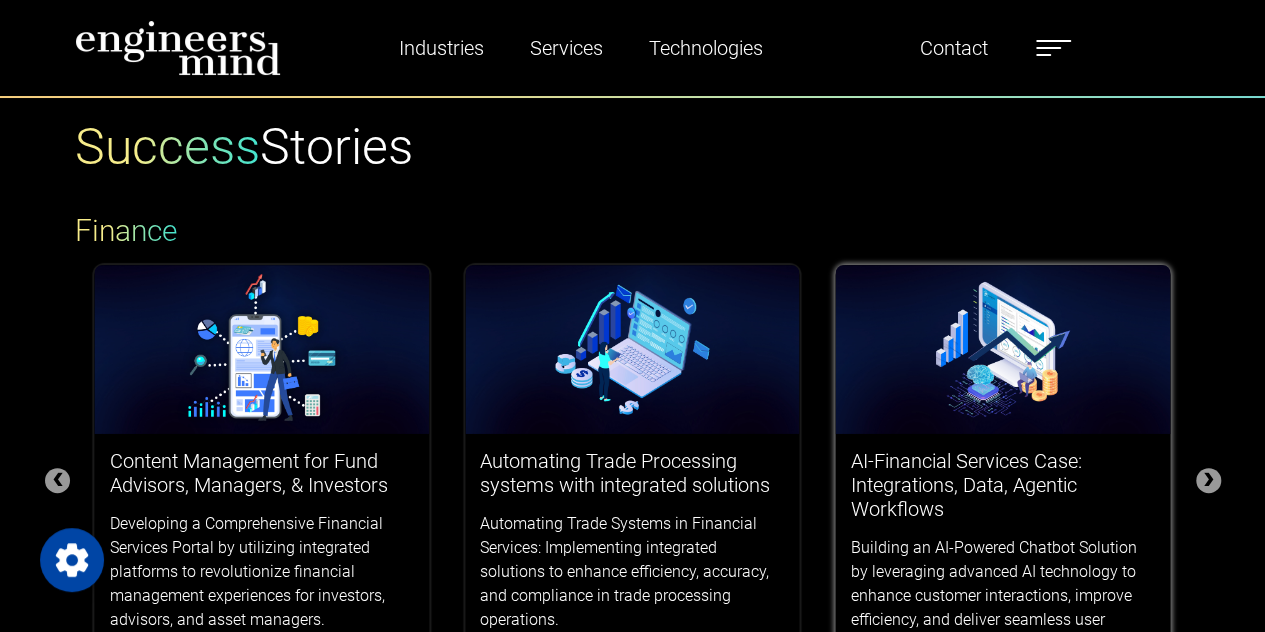 click at bounding box center [1003, 349] 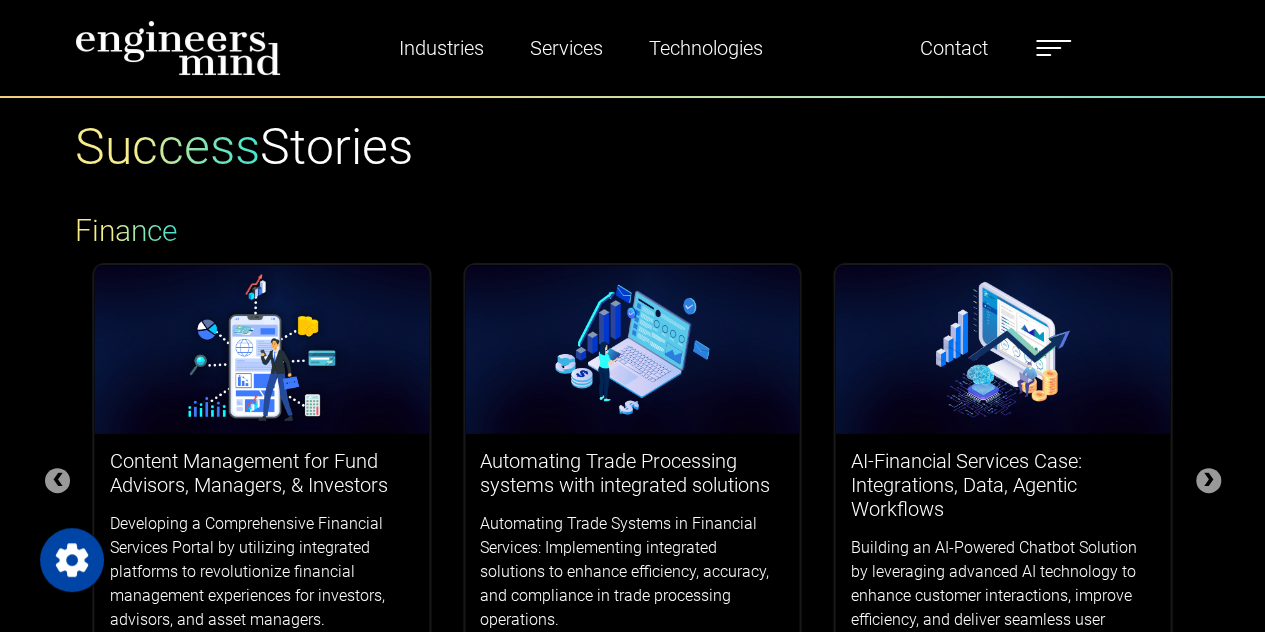 click on "Success  Stories Finance ❮ ❯ Smarsh & Global Relay integration for FINRA Compliance Accelerating FINRA Compliance Implementation by leveraging advanced methodologies to achieve seamless FINRA compliance within 45 days, ensuring adherence to regulatory standards and operational efficiency.  Content Management for Fund Advisors, Managers, & Investors Developing a Comprehensive Financial Services Portal by utilizing integrated platforms to revolutionize financial management experiences for investors, advisors, and asset managers.   Automating Trade Processing systems with integrated solutions Automating Trade Systems in Financial Services: Implementing integrated solutions to enhance efficiency, accuracy, and compliance in trade processing operations. AI-Financial Services Case: Integrations, Data, Agentic Workflows Building an AI-Powered Chatbot Solution by leveraging advanced AI technology to enhance customer interactions, improve efficiency, and deliver seamless user experiences. Healthcare ❮ ❯" at bounding box center [632, 907] 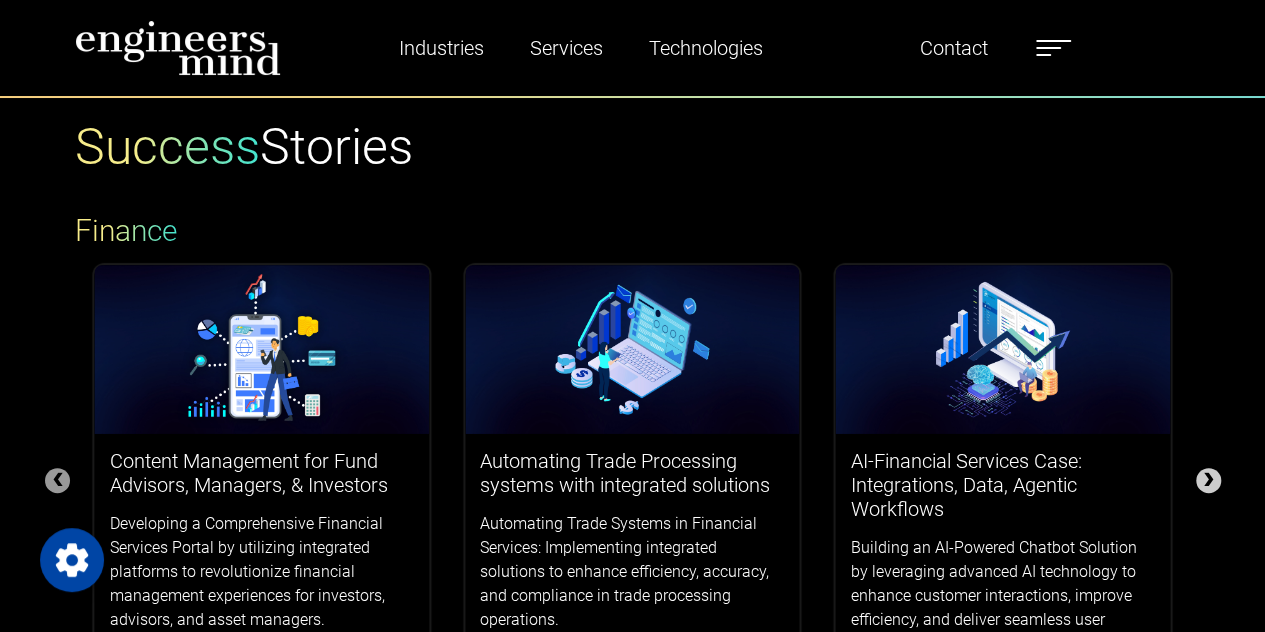 click on "❯" at bounding box center (1208, 480) 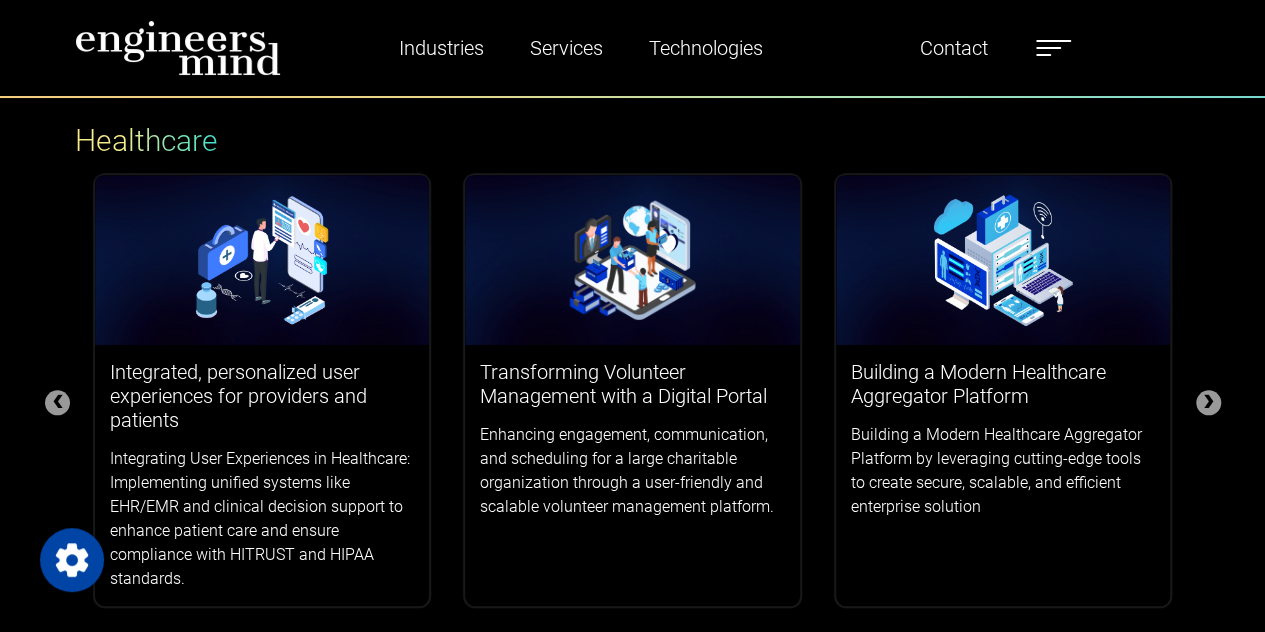 scroll, scrollTop: 704, scrollLeft: 0, axis: vertical 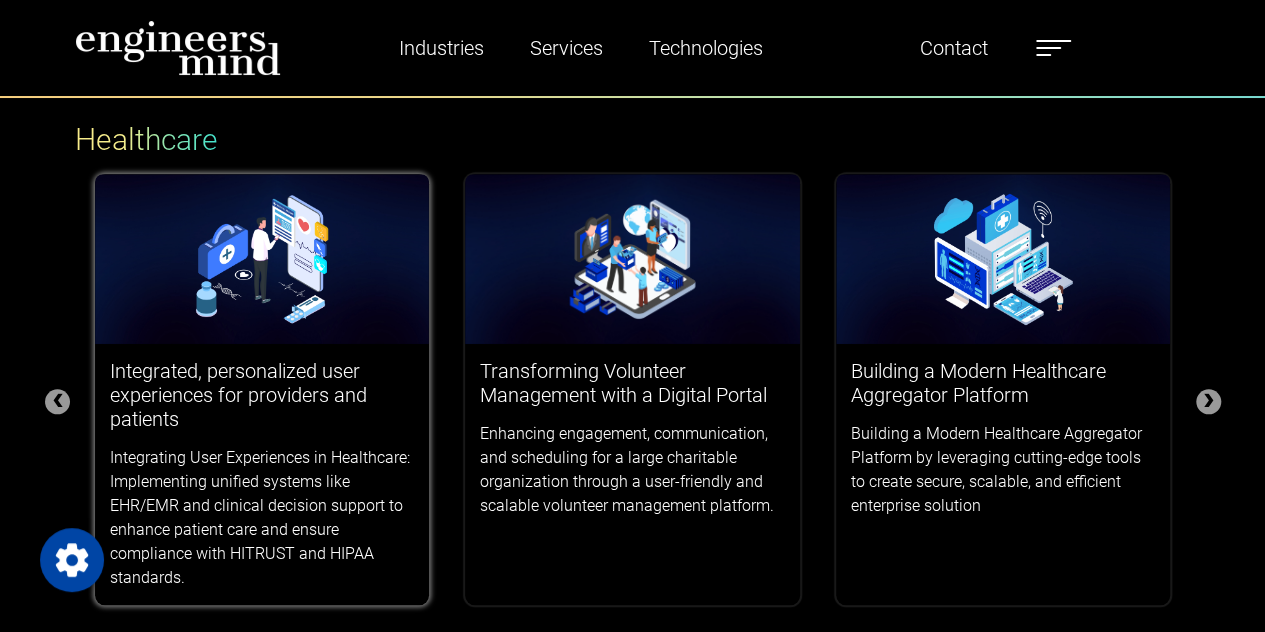 click at bounding box center [262, 258] 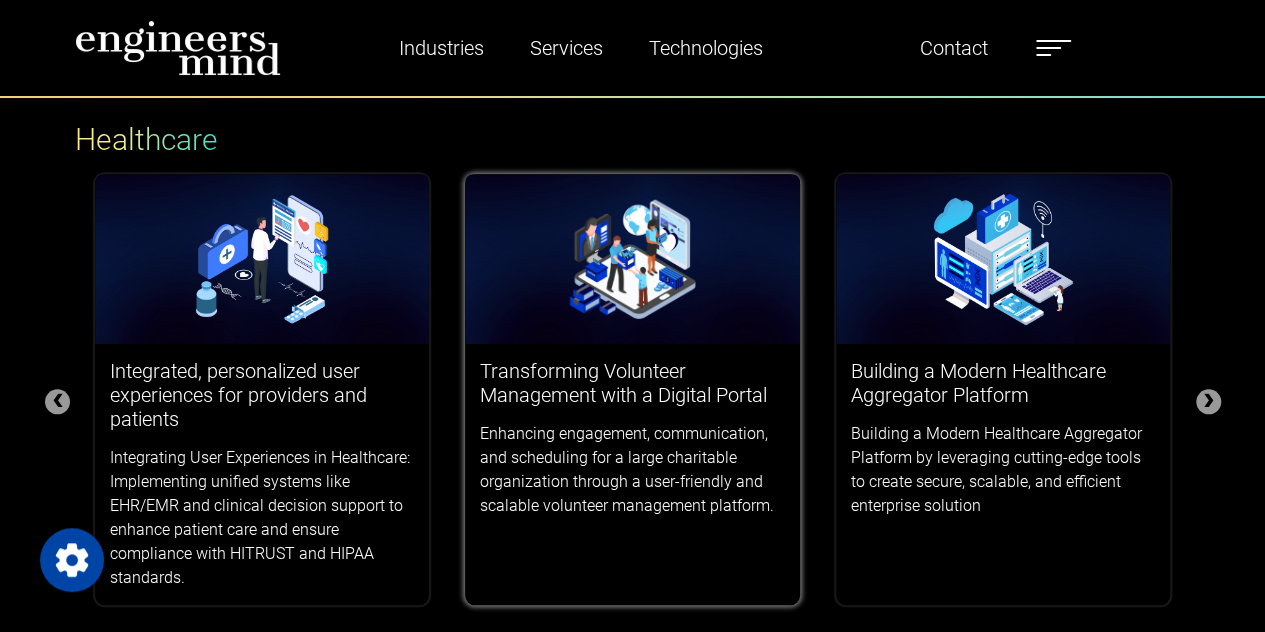 click at bounding box center [632, 258] 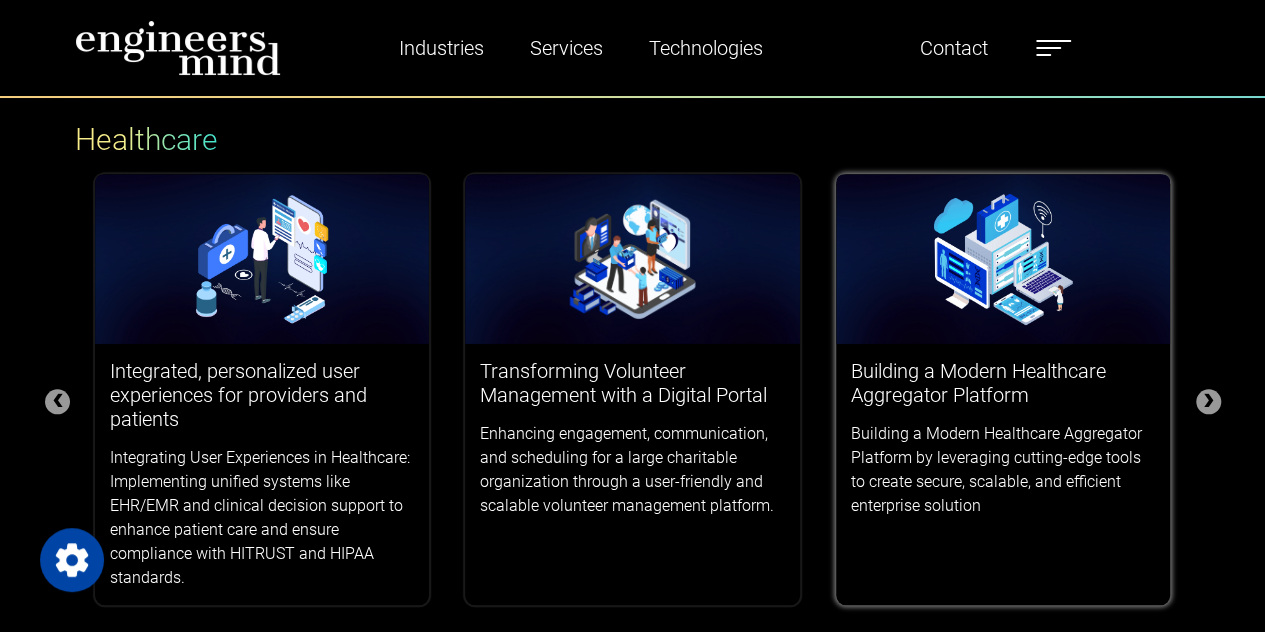 click on "Building a Modern Healthcare Aggregator Platform" at bounding box center [1003, 383] 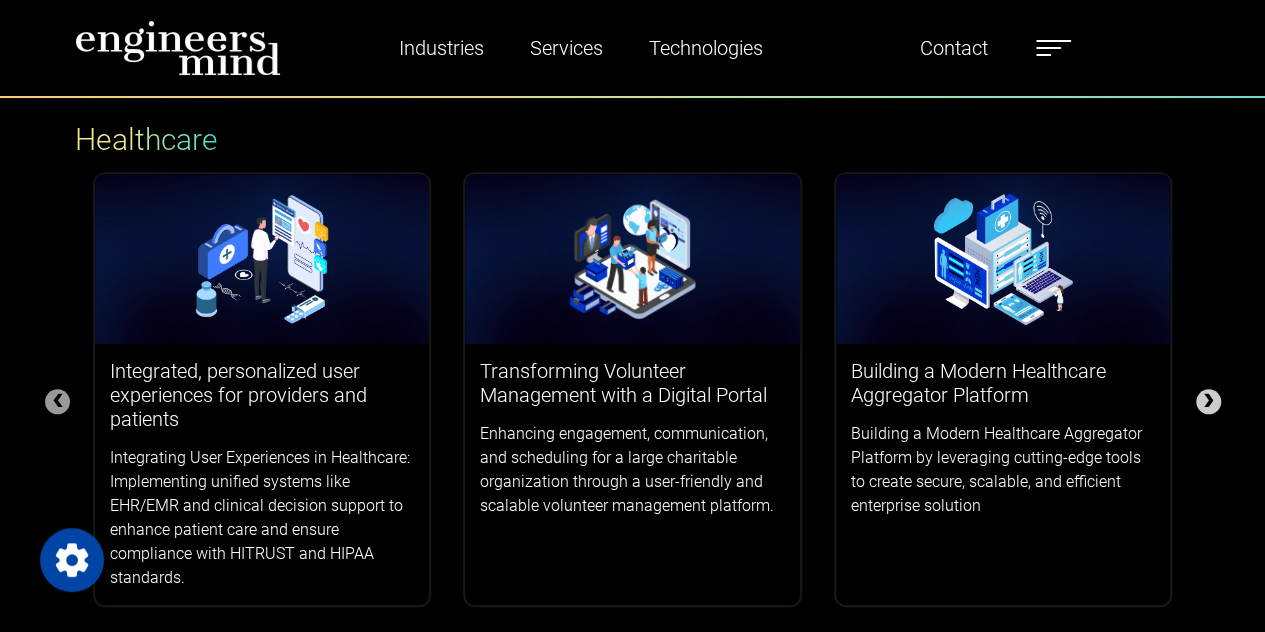 click on "❯" at bounding box center (1208, 401) 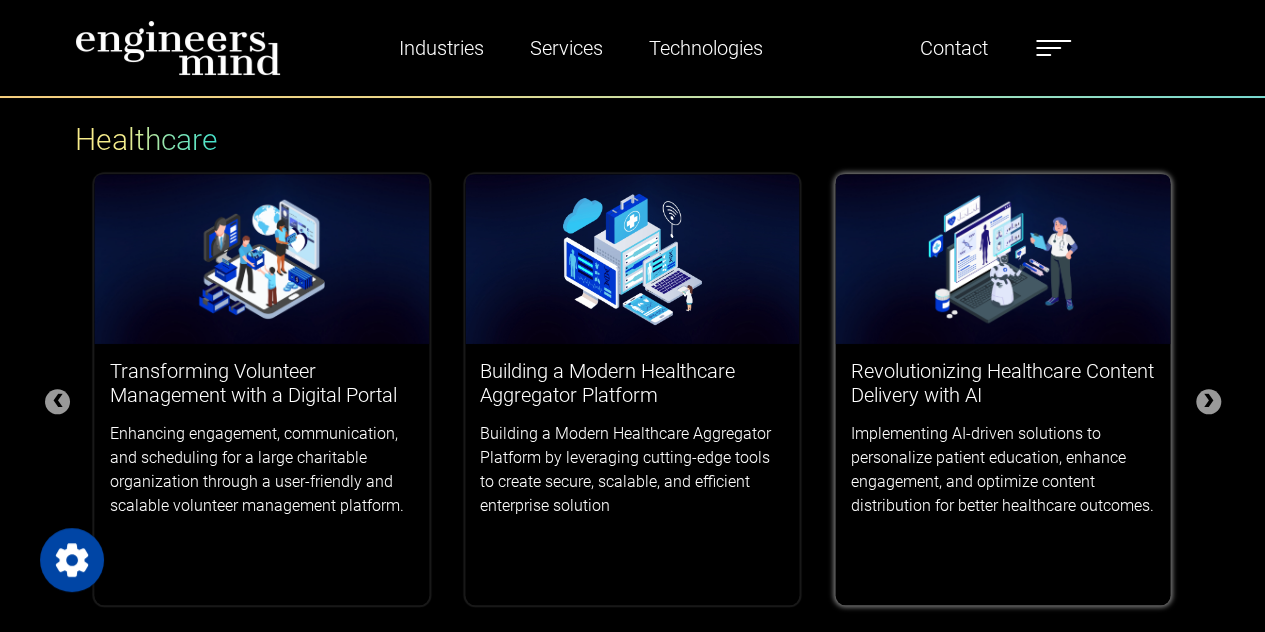 click at bounding box center (1003, 258) 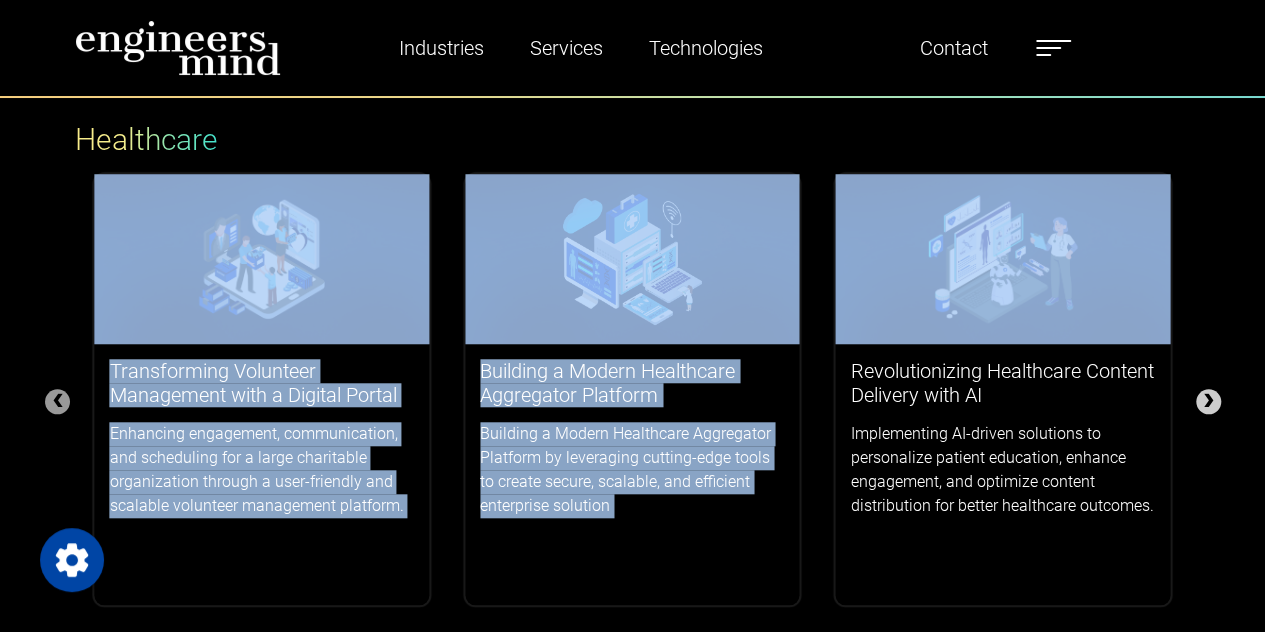 drag, startPoint x: 1213, startPoint y: 389, endPoint x: 1214, endPoint y: 403, distance: 14.035668 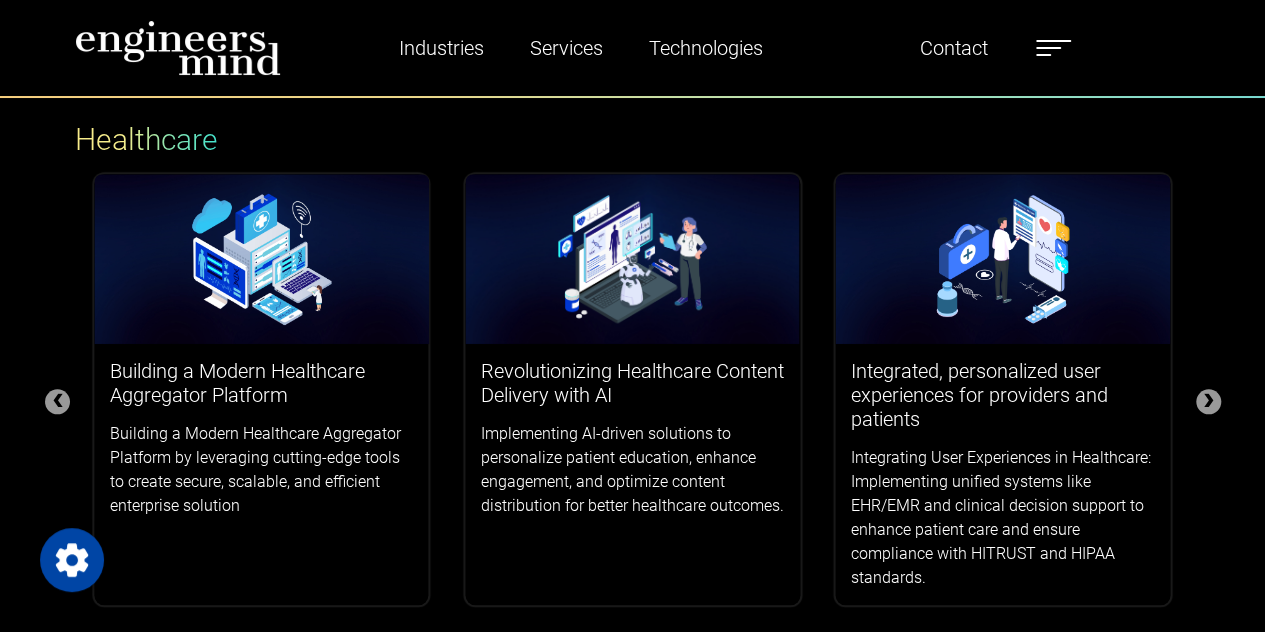 click on "Success  Stories Finance ❮ ❯ Content Management for Fund Advisors, Managers, & Investors Developing a Comprehensive Financial Services Portal by utilizing integrated platforms to revolutionize financial management experiences for investors, advisors, and asset managers.   Automating Trade Processing systems with integrated solutions Automating Trade Systems in Financial Services: Implementing integrated solutions to enhance efficiency, accuracy, and compliance in trade processing operations. AI-Financial Services Case: Integrations, Data, Agentic Workflows Building an AI-Powered Chatbot Solution by leveraging advanced AI technology to enhance customer interactions, improve efficiency, and deliver seamless user experiences. Smarsh & Global Relay integration for FINRA Compliance Accelerating FINRA Compliance Implementation by leveraging advanced methodologies to achieve seamless FINRA compliance within 45 days, ensuring adherence to regulatory standards and operational efficiency.  Healthcare ❮ ❯" at bounding box center [632, 302] 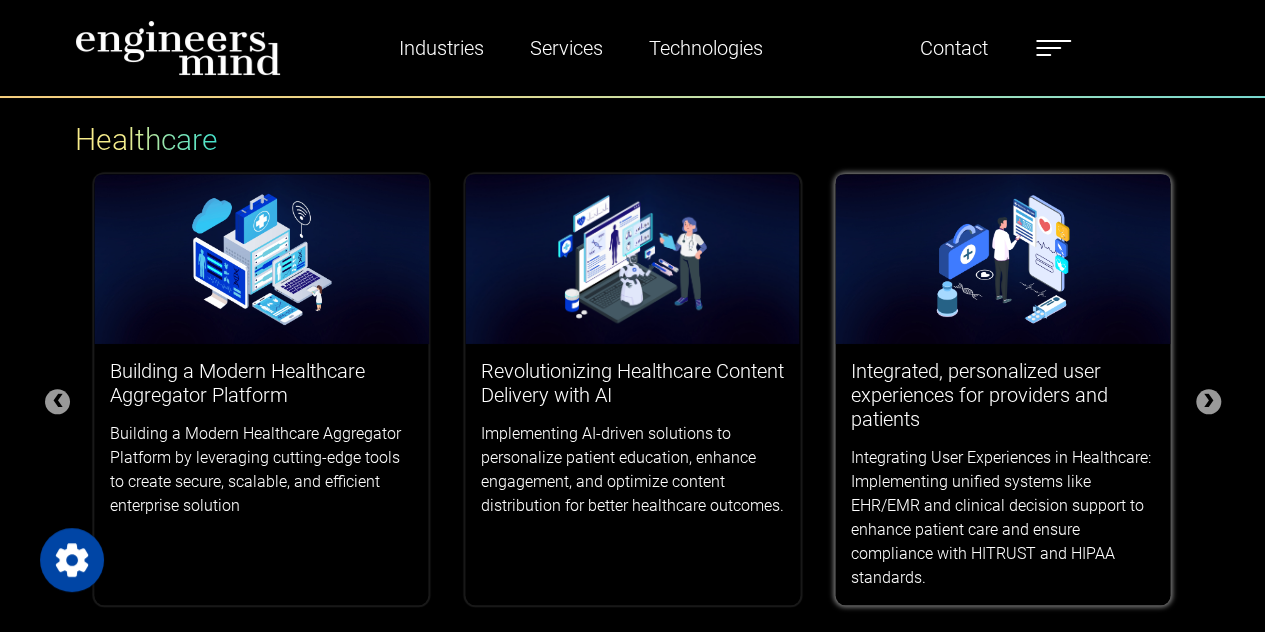 click at bounding box center (1003, 258) 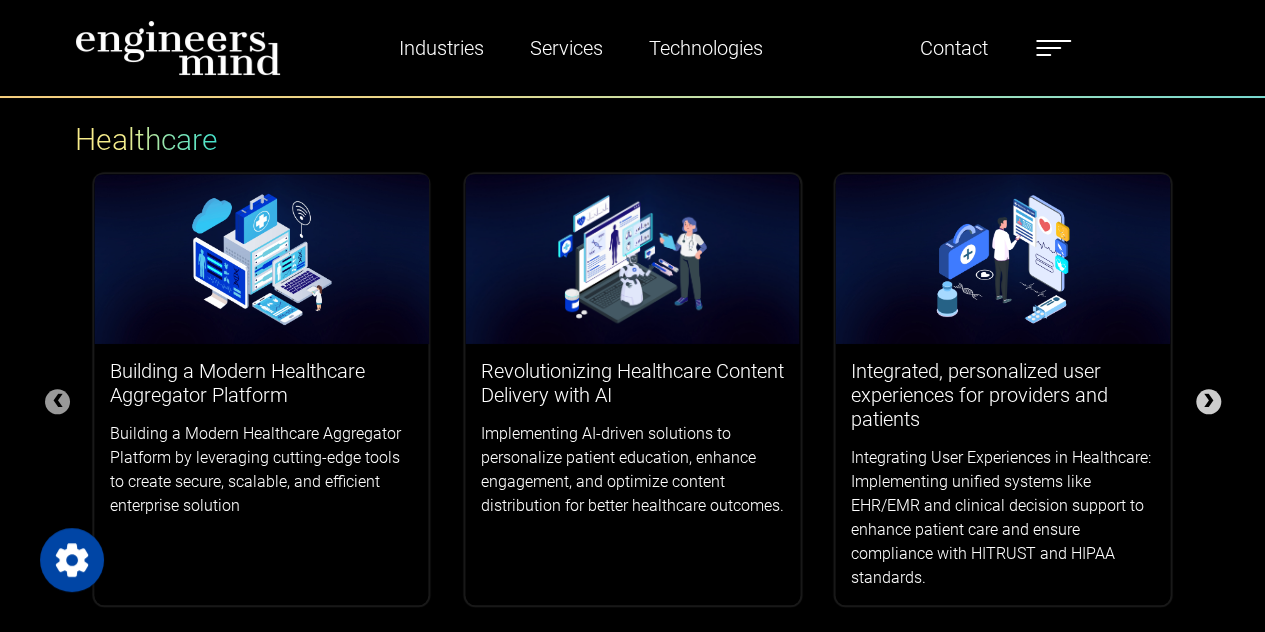 click on "❯" at bounding box center [1208, 401] 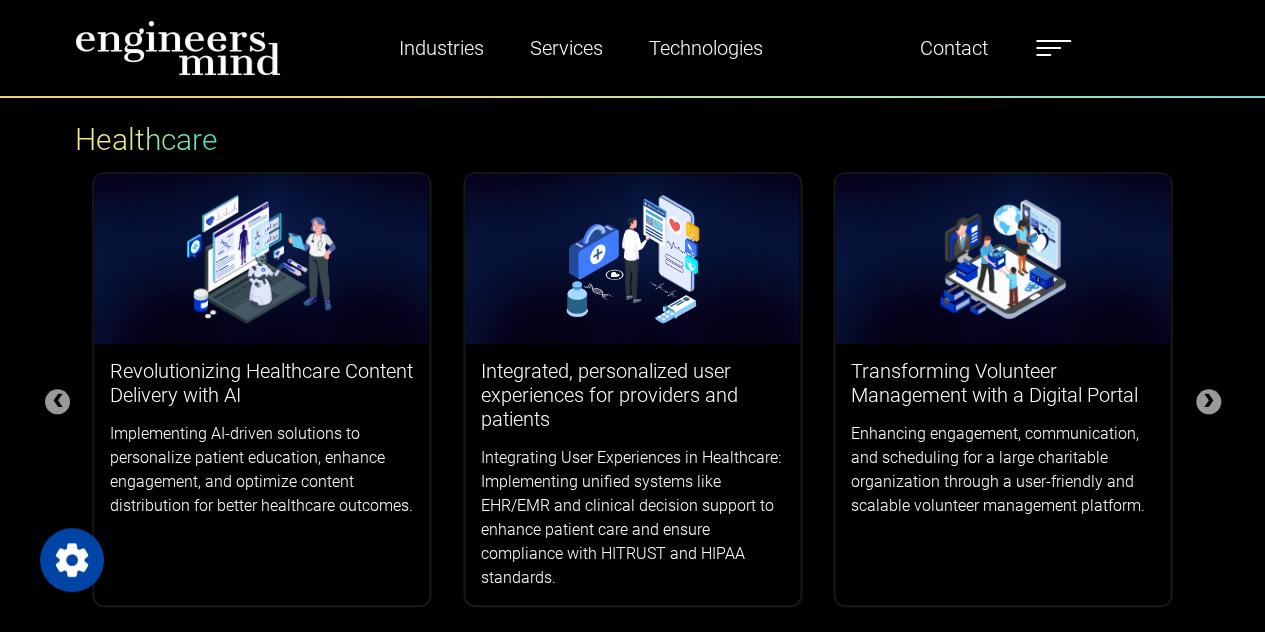 drag, startPoint x: 1215, startPoint y: 400, endPoint x: 634, endPoint y: -87, distance: 758.1095 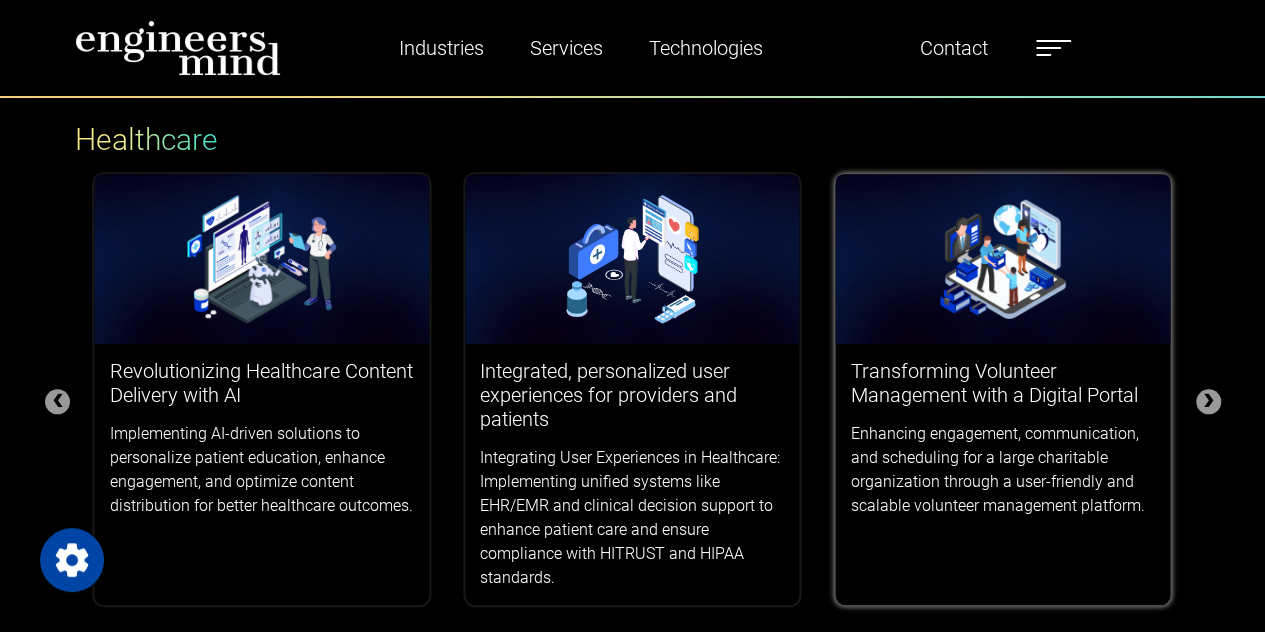 click at bounding box center [1003, 258] 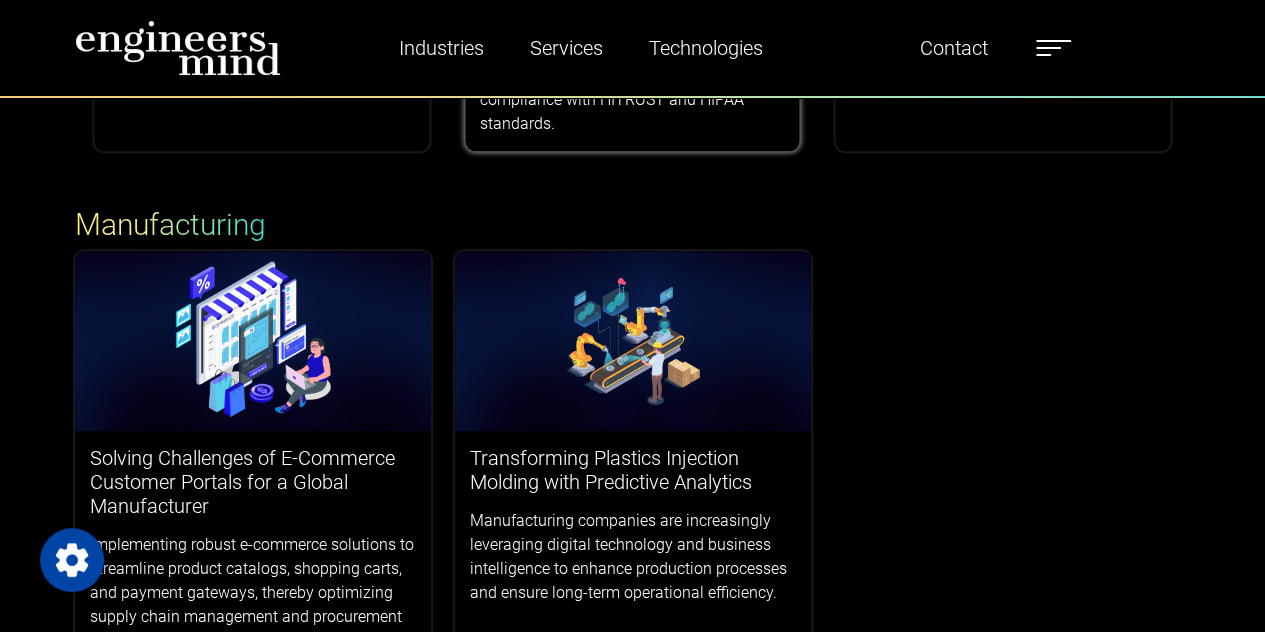 scroll, scrollTop: 1258, scrollLeft: 0, axis: vertical 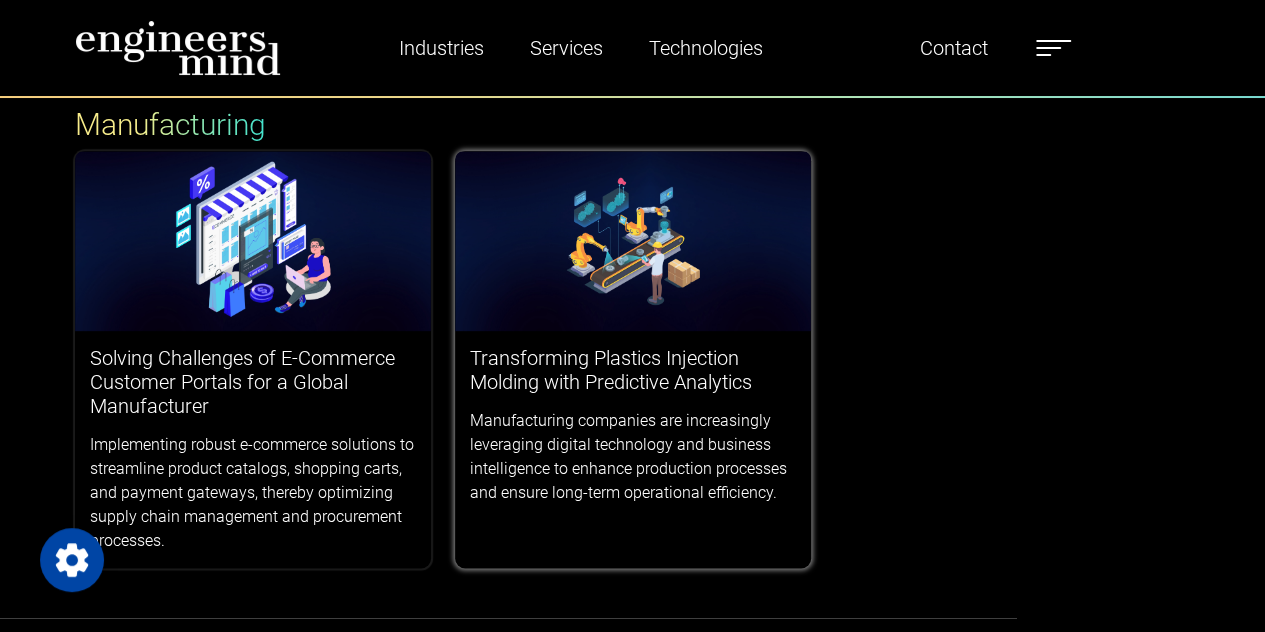 click at bounding box center [633, 241] 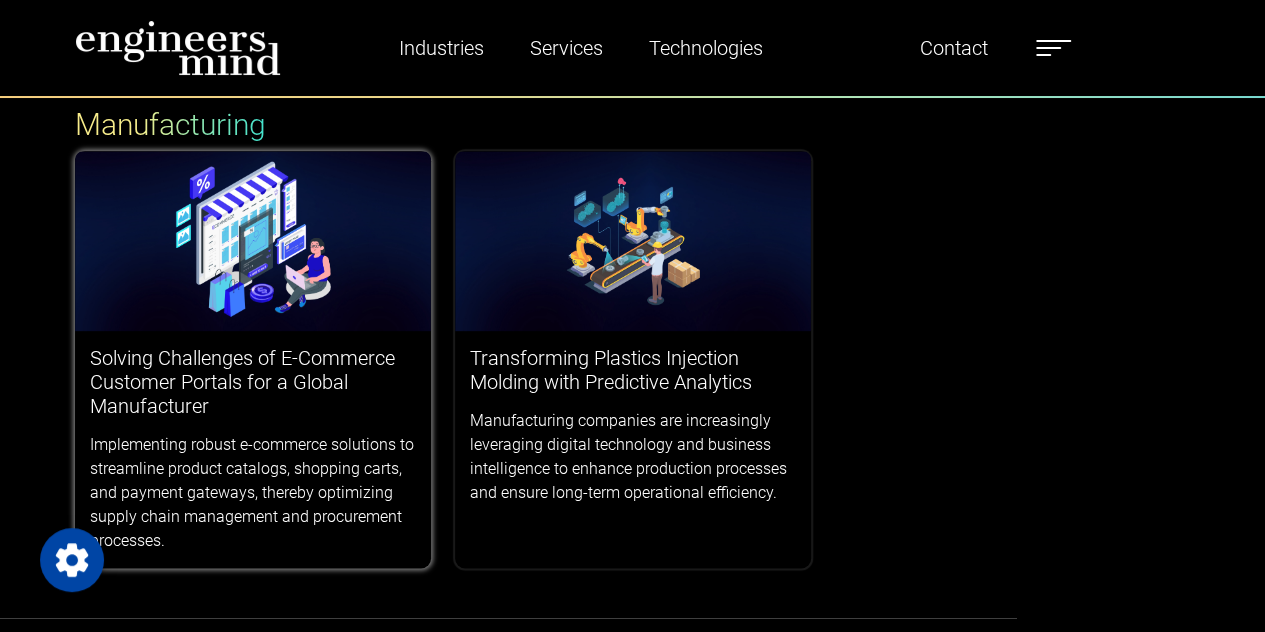 click at bounding box center (253, 241) 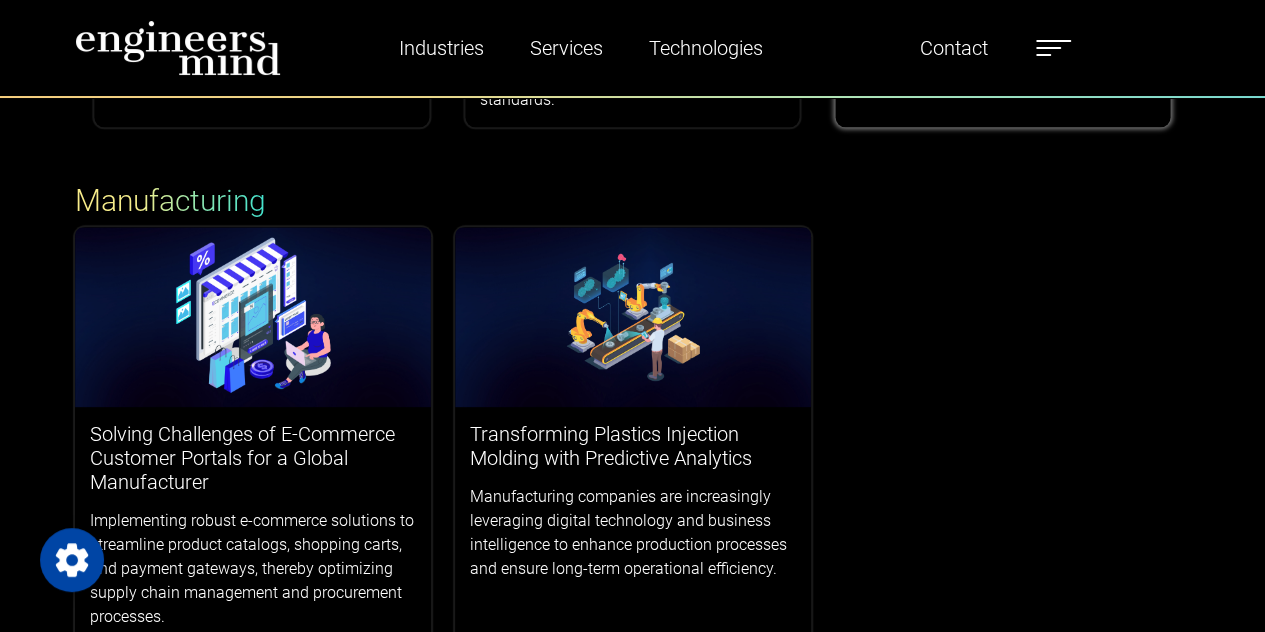 scroll, scrollTop: 1126, scrollLeft: 0, axis: vertical 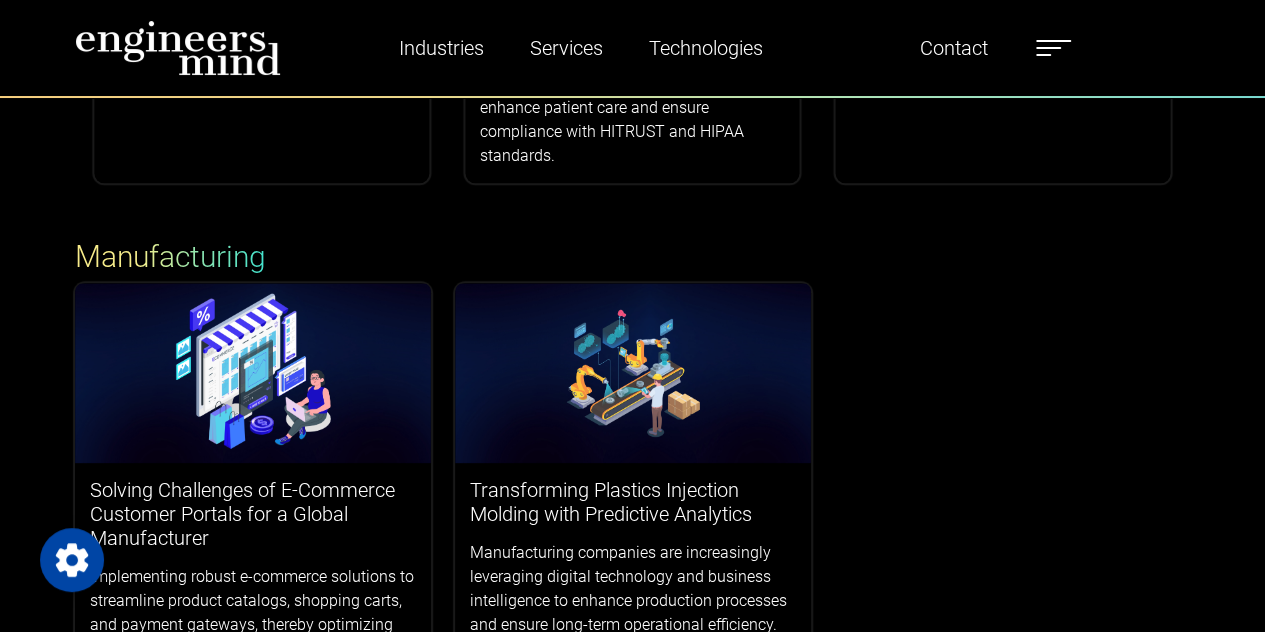 click at bounding box center [1053, 48] 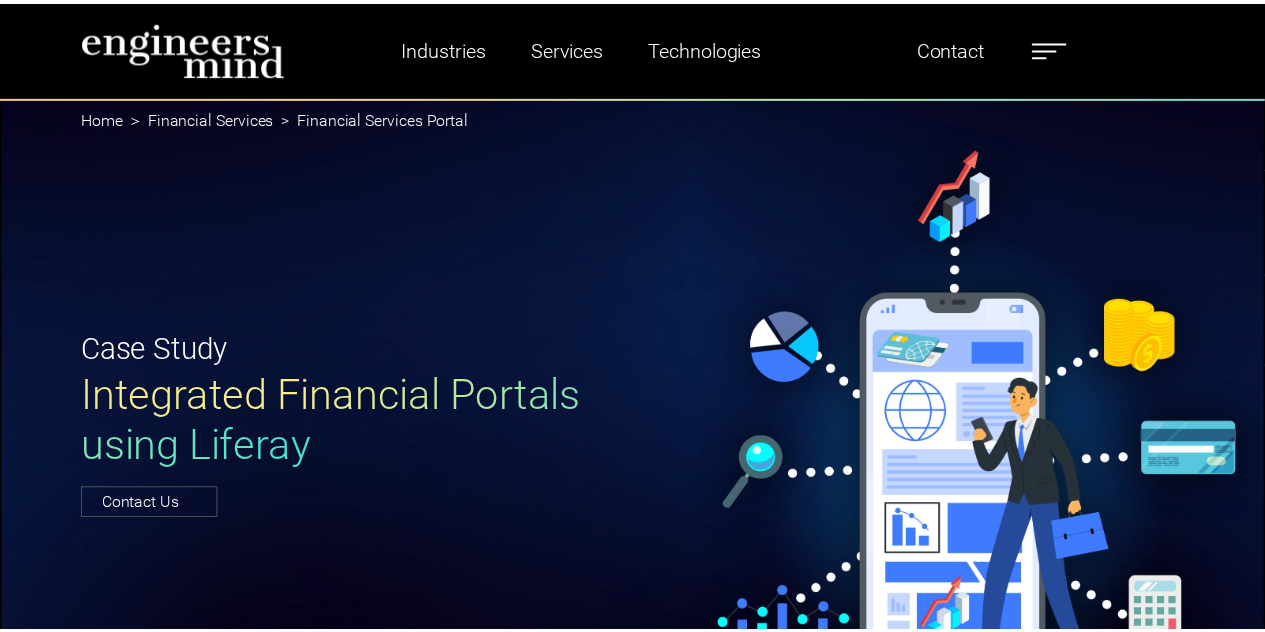 scroll, scrollTop: 0, scrollLeft: 0, axis: both 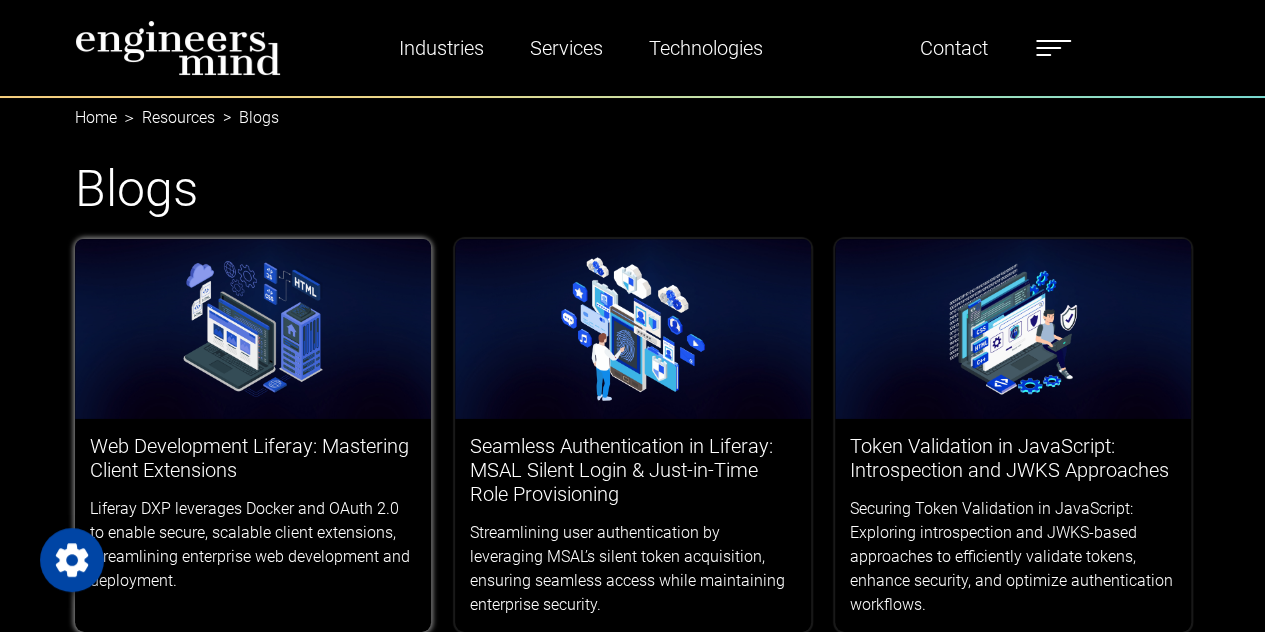 click at bounding box center [253, 329] 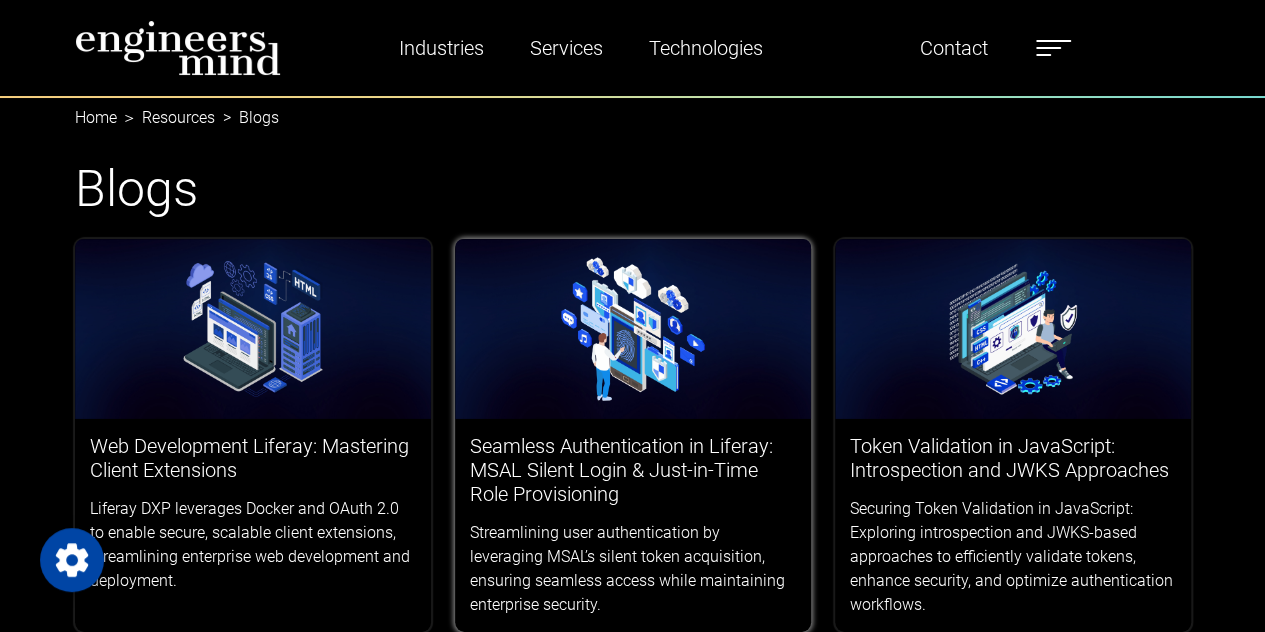 click at bounding box center (633, 329) 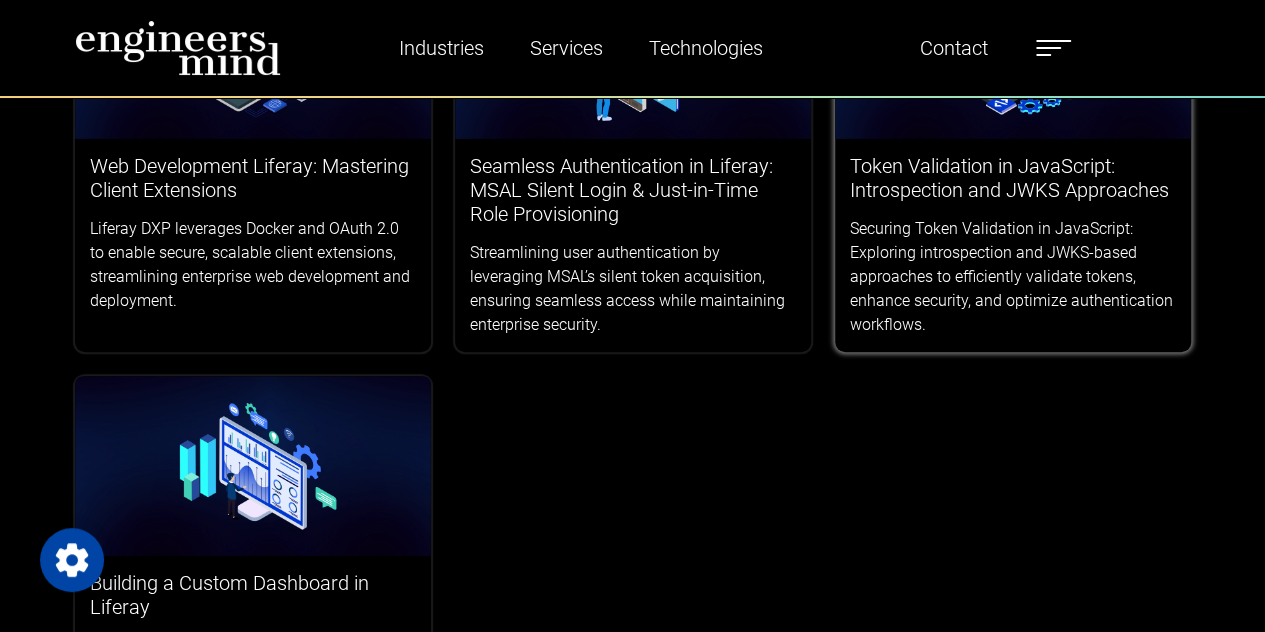 scroll, scrollTop: 284, scrollLeft: 0, axis: vertical 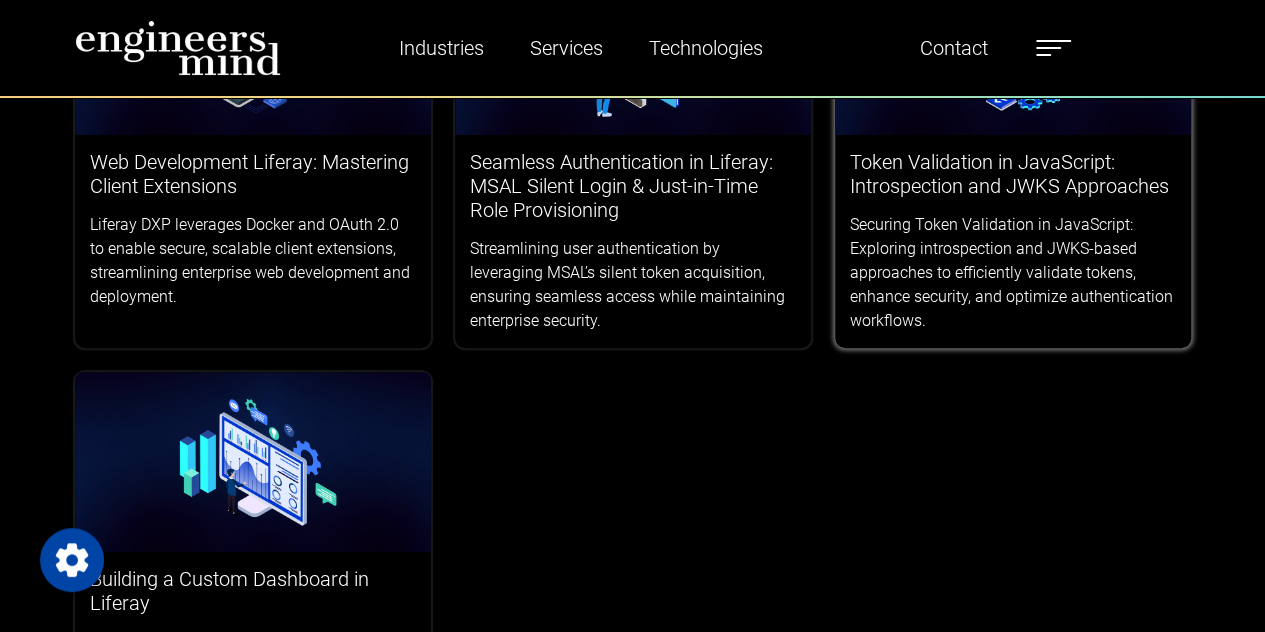 click on "Token Validation in JavaScript: Introspection and JWKS Approaches" at bounding box center [1013, 174] 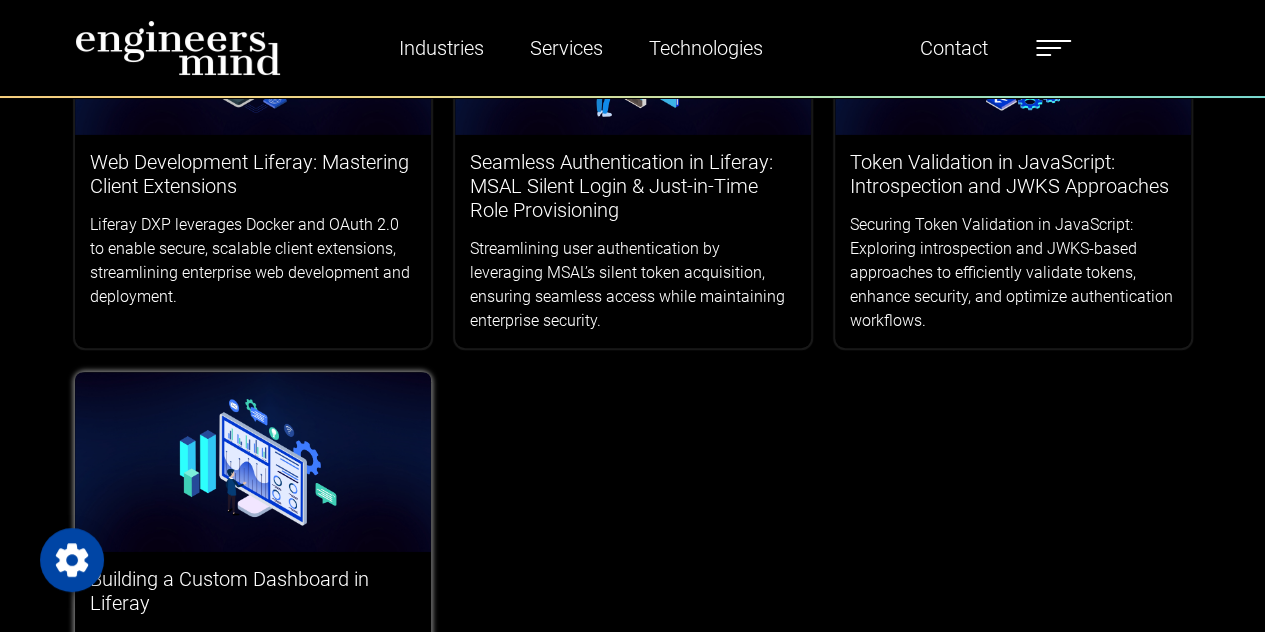 click at bounding box center [253, 462] 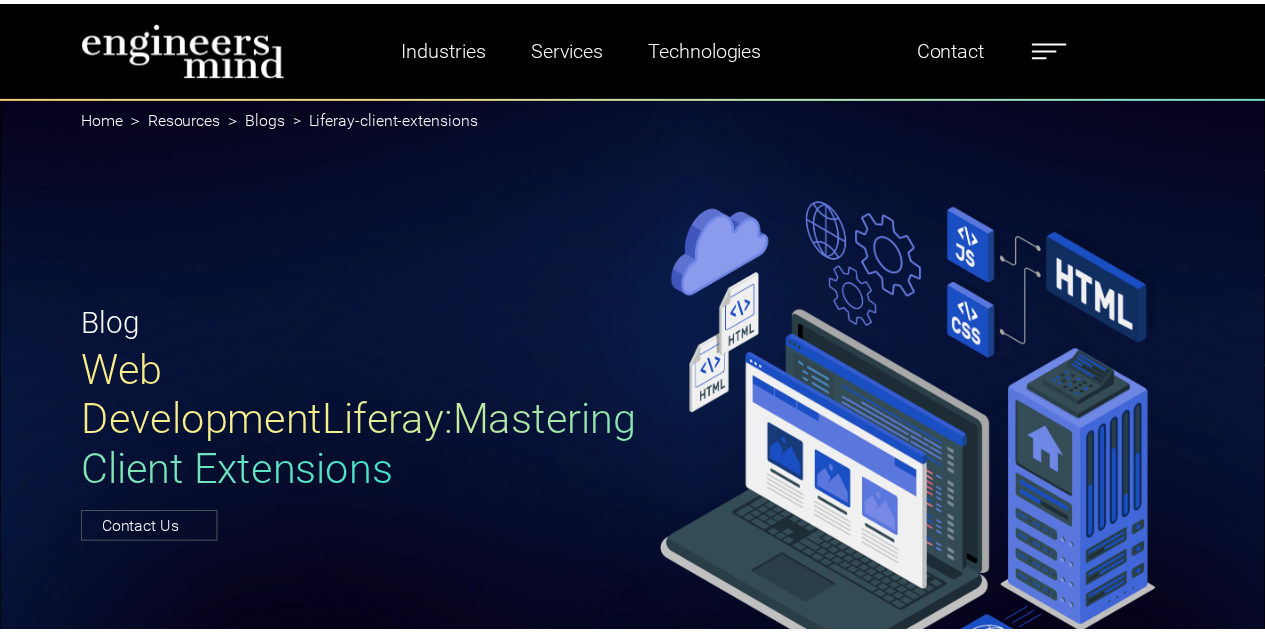 scroll, scrollTop: 0, scrollLeft: 0, axis: both 